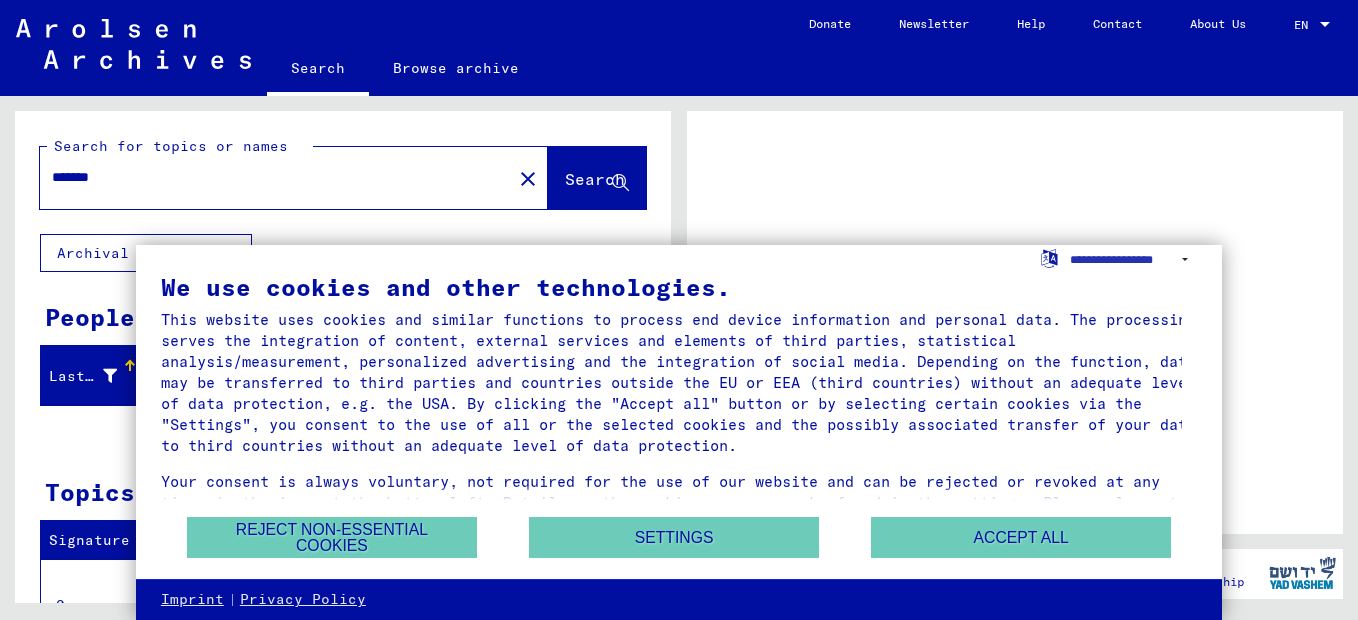 scroll, scrollTop: 0, scrollLeft: 0, axis: both 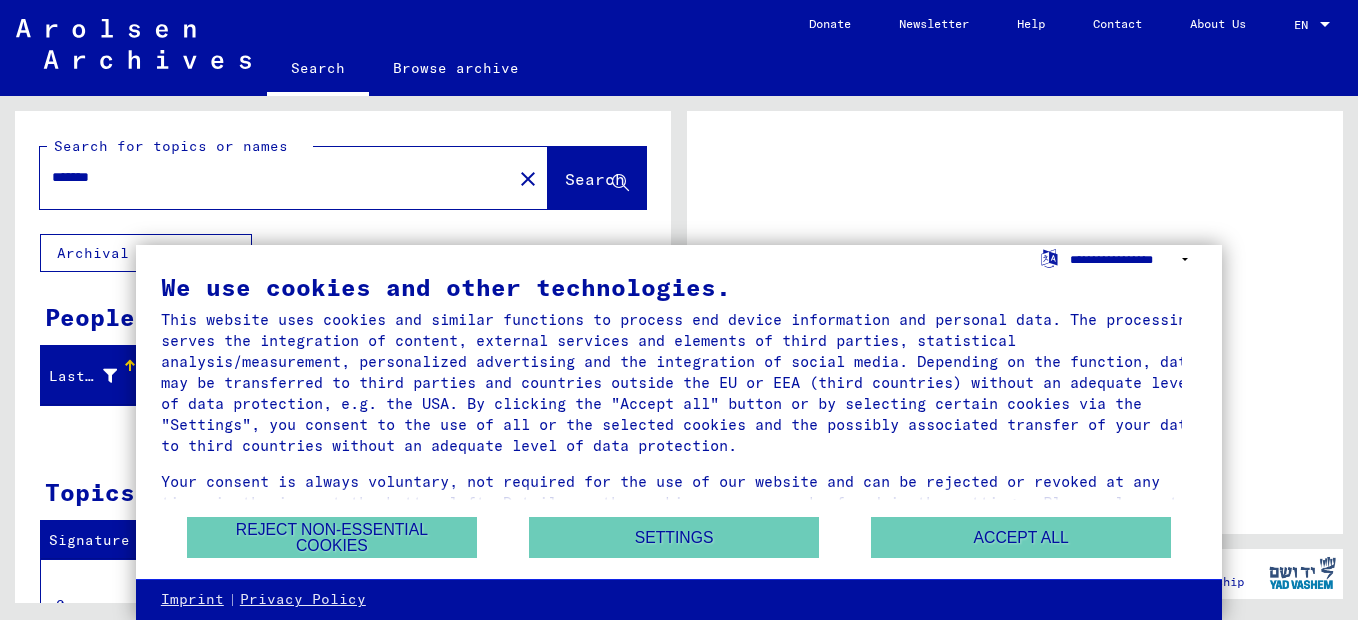 click on "**********" at bounding box center (1133, 259) 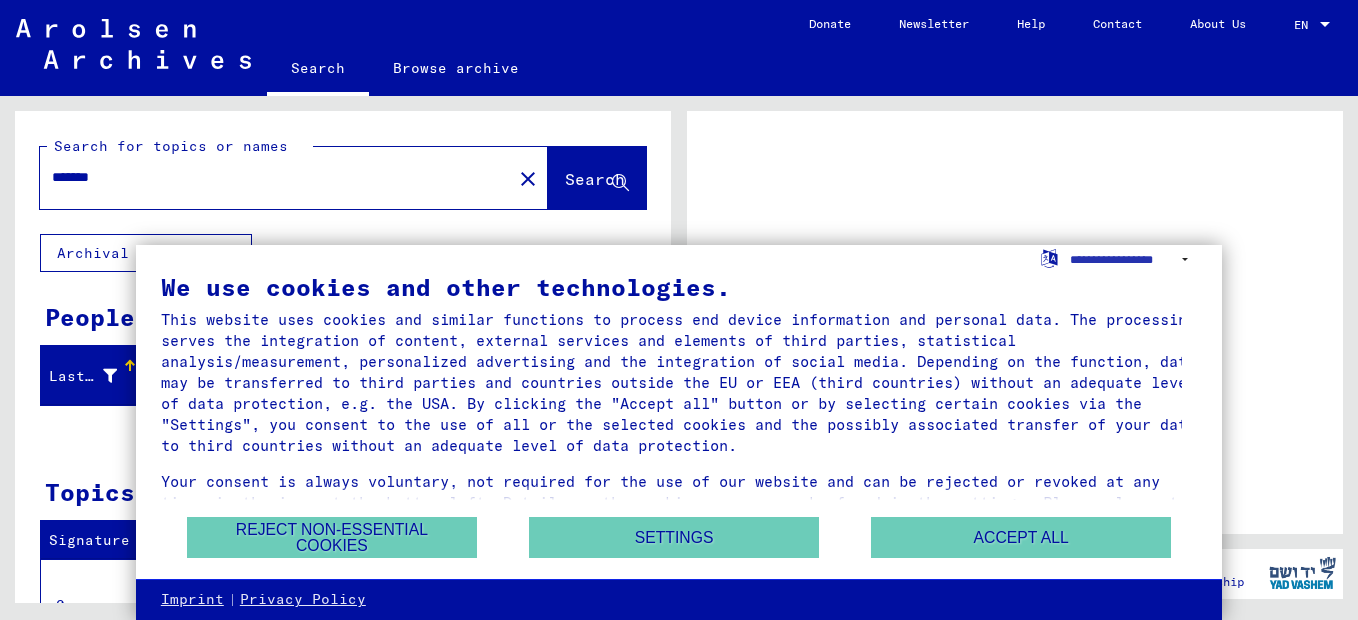 click on "This website uses cookies and similar functions to process end device information and personal data. The processing serves the integration of content, external services and elements of third parties, statistical analysis/measurement, personalized advertising and the integration of social media. Depending on the function, data may be transferred to third parties and countries outside the EU or EEA (third countries) without an adequate level of data protection, e.g. the USA. By clicking the "Accept all" button or by selecting certain cookies via the "Settings", you consent to the use of all or the selected cookies and the possibly associated transfer of your data to third countries without an adequate level of data protection." at bounding box center [679, 382] 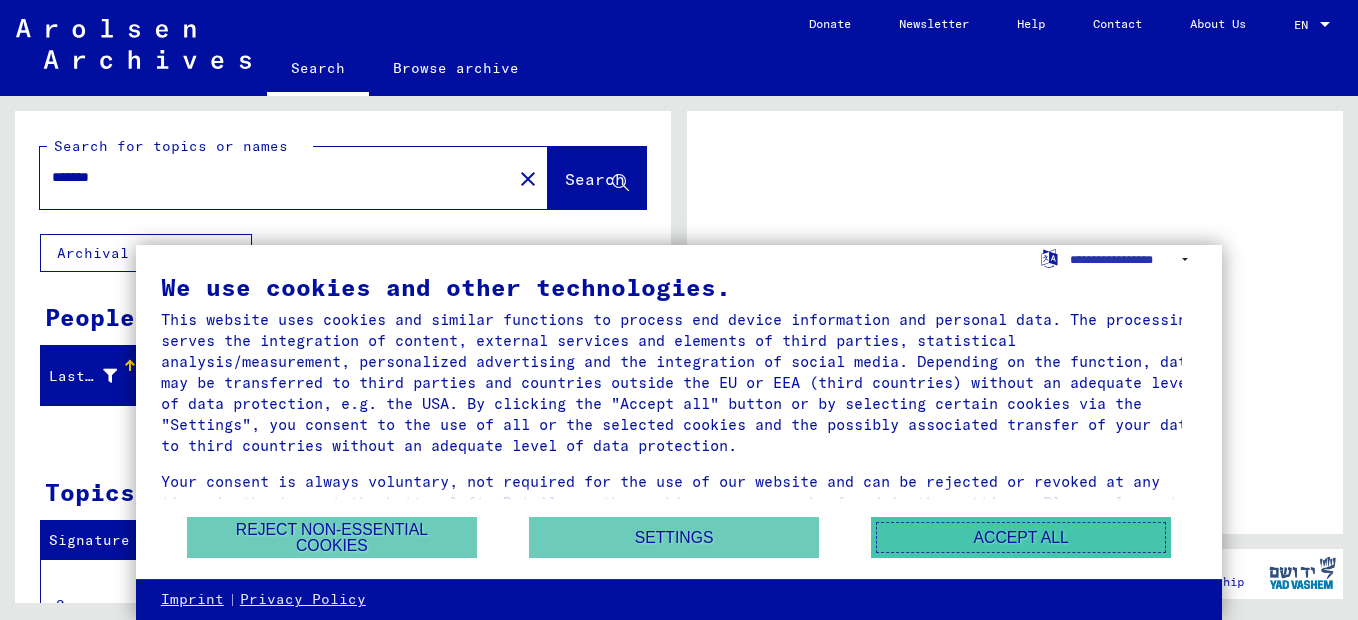 click on "Accept all" at bounding box center [1021, 537] 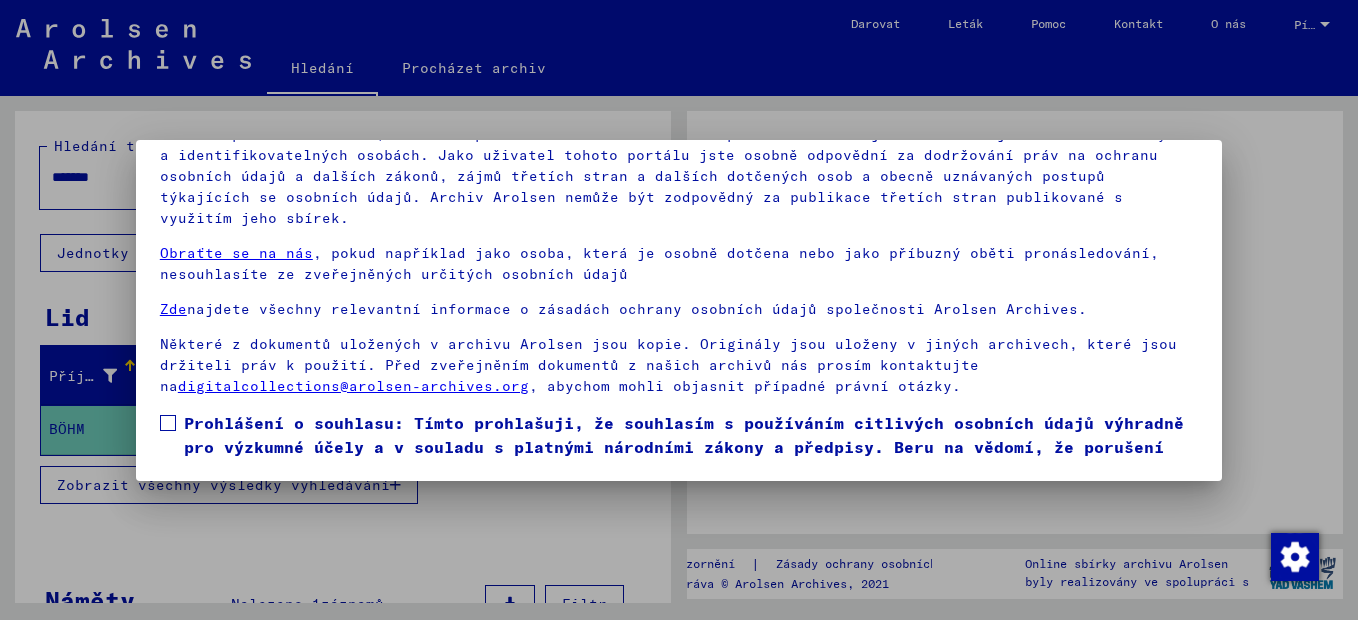 scroll, scrollTop: 0, scrollLeft: 0, axis: both 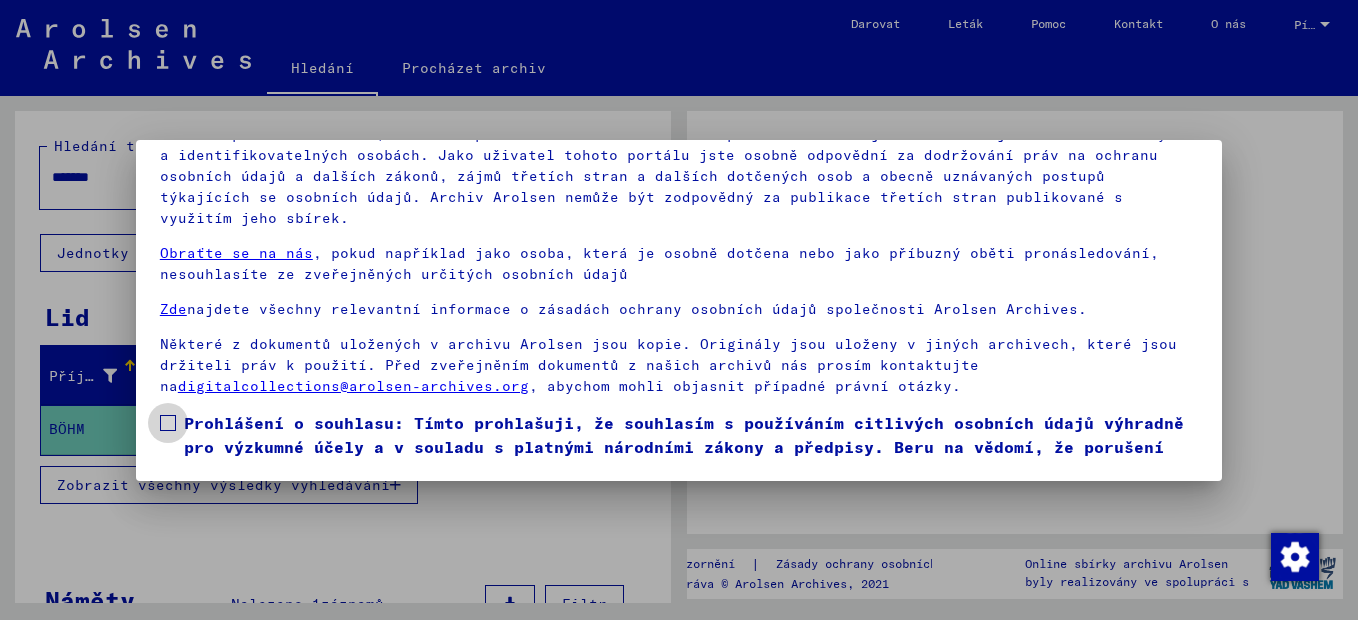 click at bounding box center (168, 423) 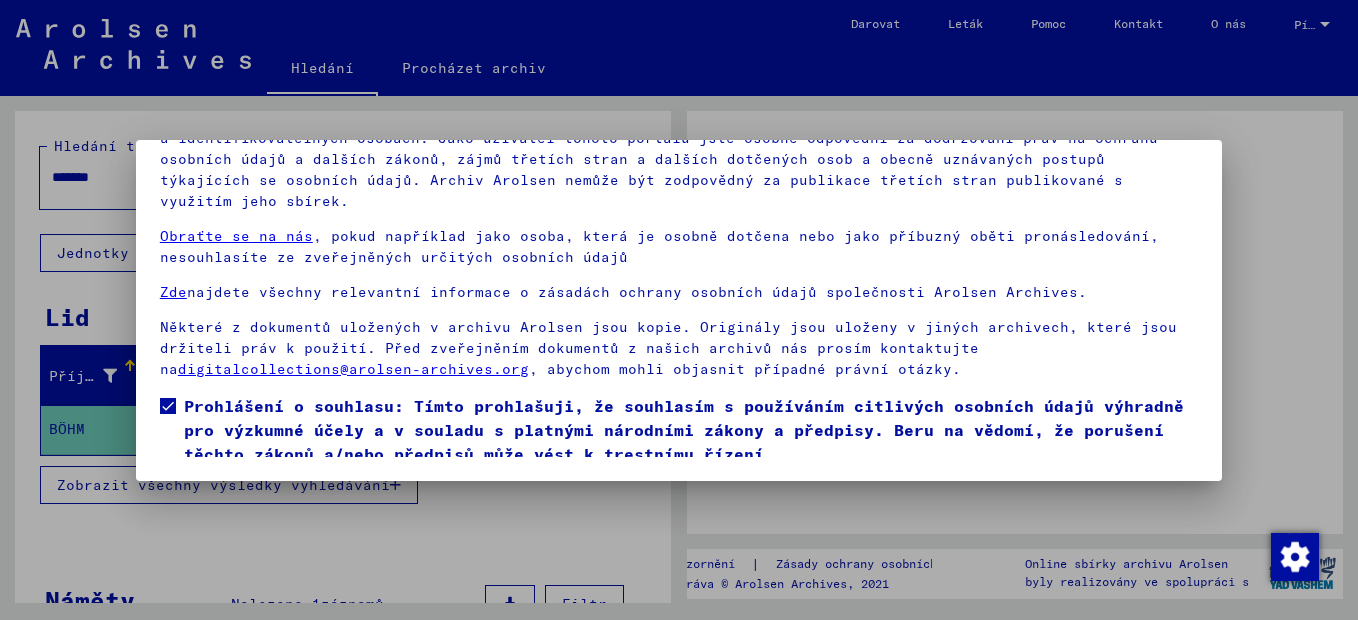 scroll, scrollTop: 74, scrollLeft: 0, axis: vertical 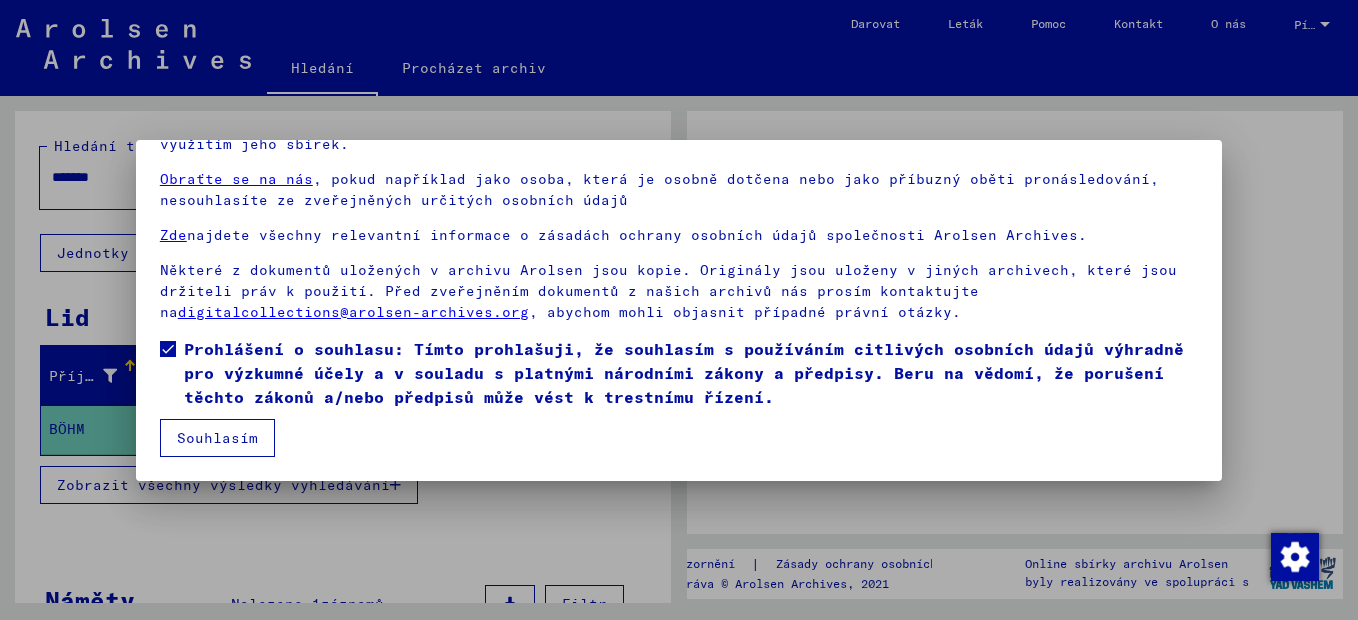 click on "Souhlasím" at bounding box center [217, 438] 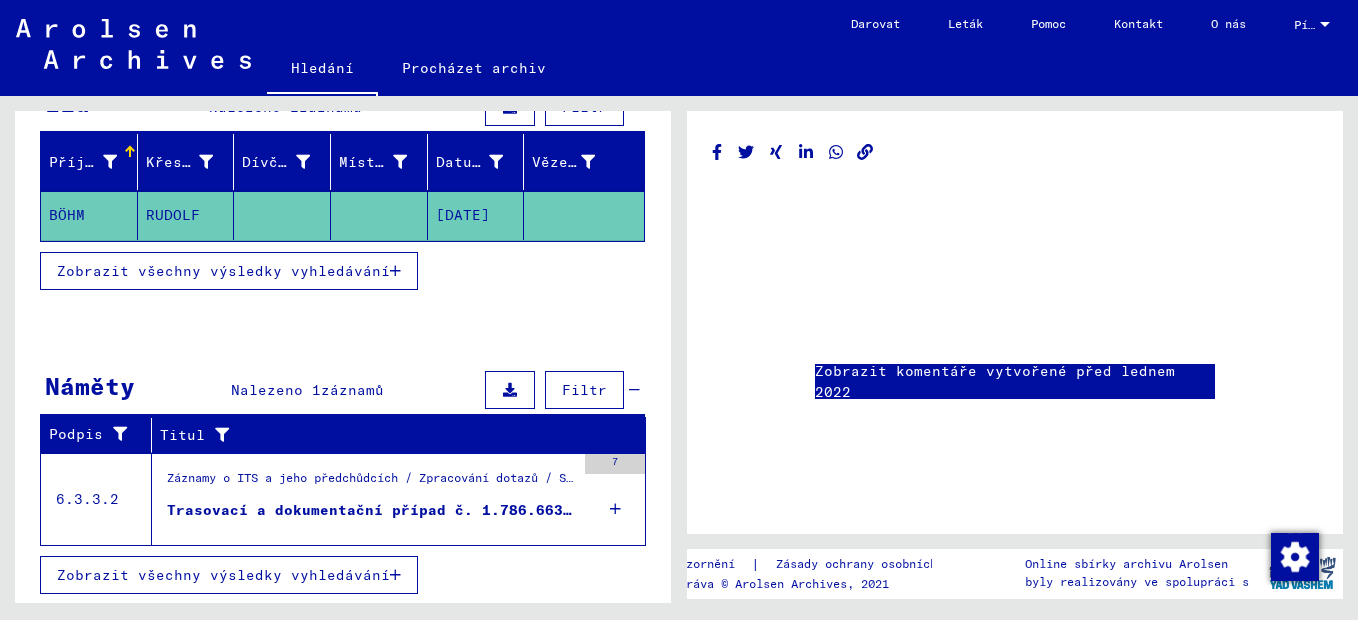 scroll, scrollTop: 216, scrollLeft: 0, axis: vertical 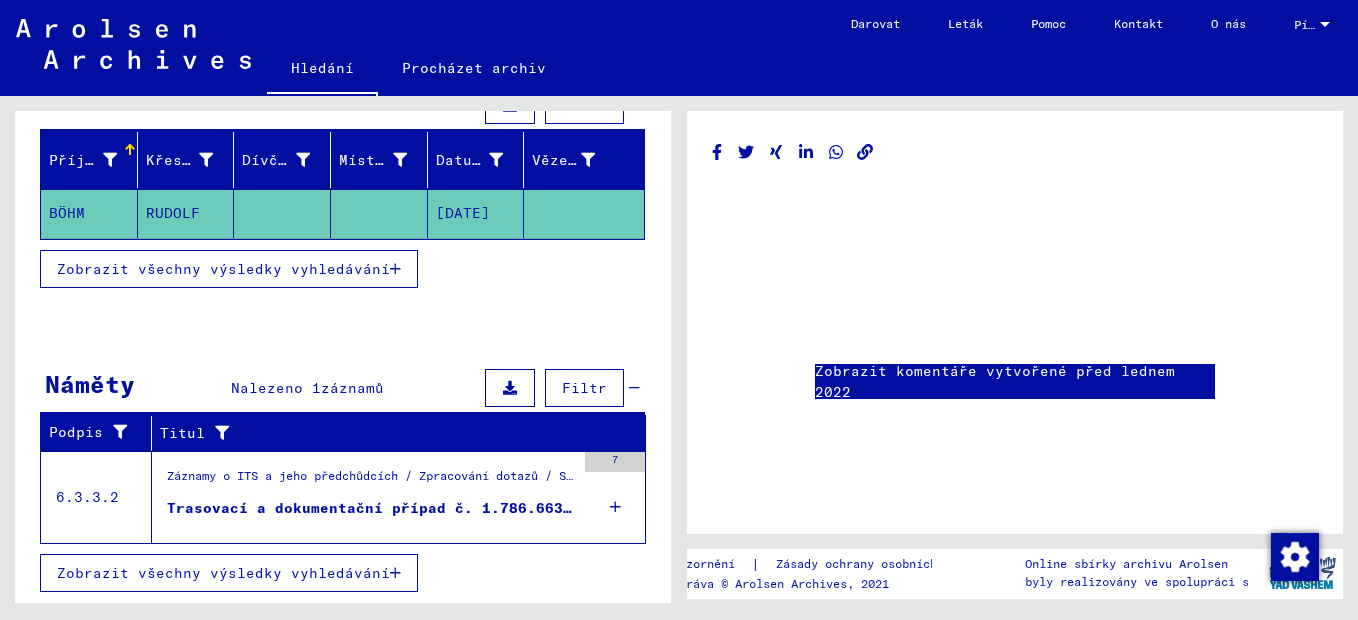 click on "[DATE]" 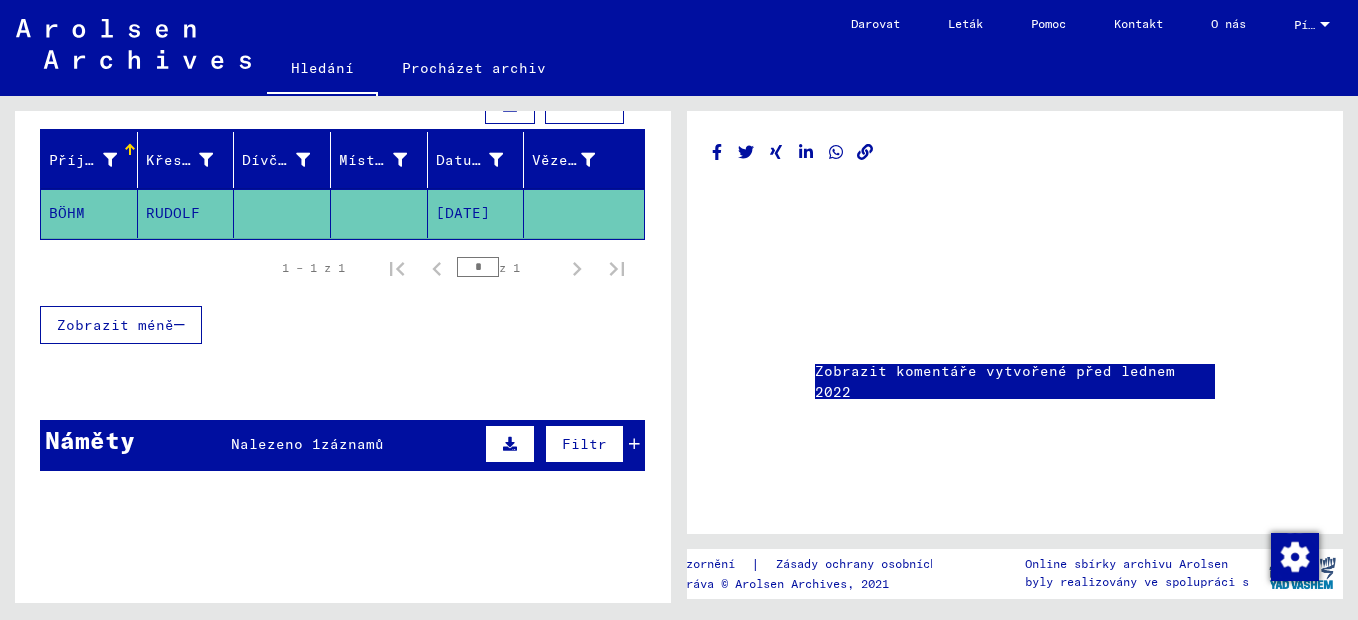 click on "[DATE]" 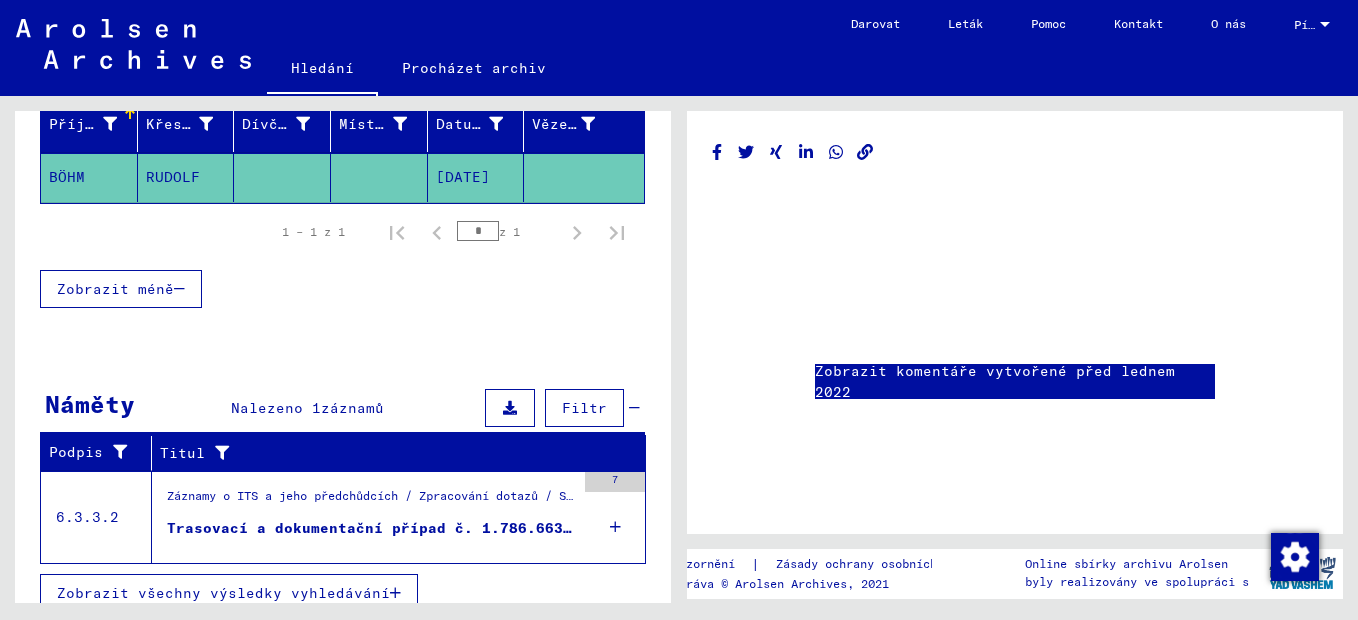 scroll, scrollTop: 272, scrollLeft: 0, axis: vertical 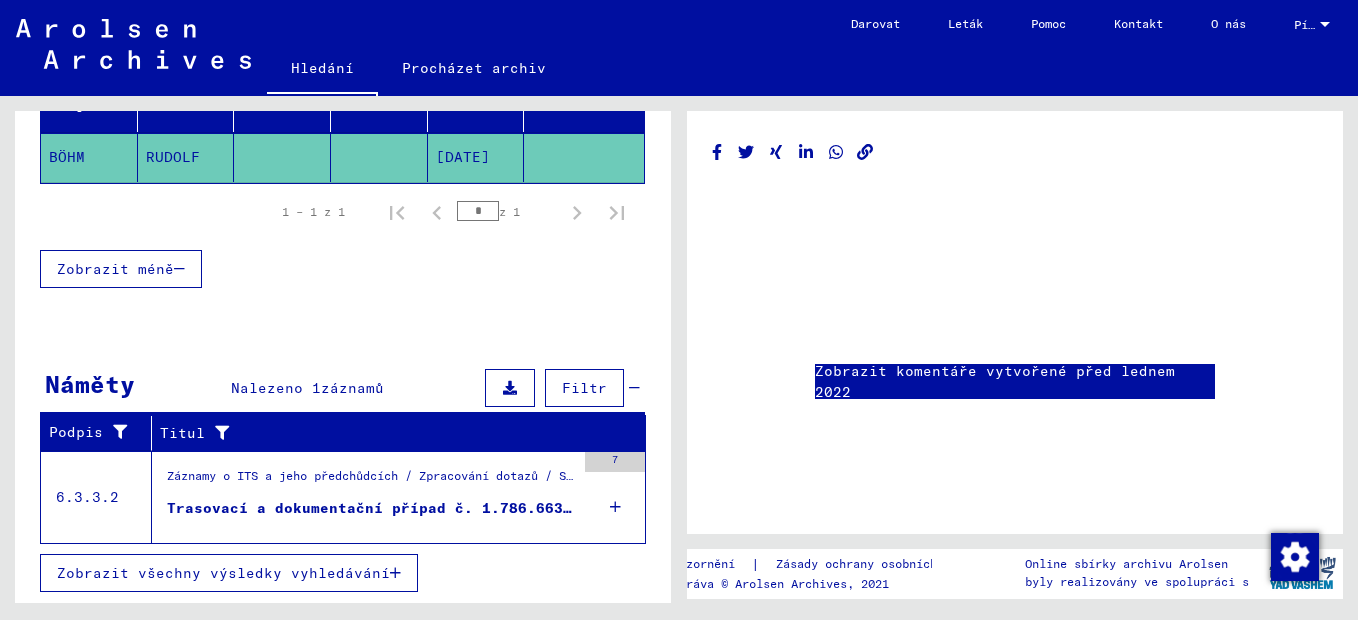 click on "Zobrazit všechny výsledky vyhledávání" at bounding box center (223, 573) 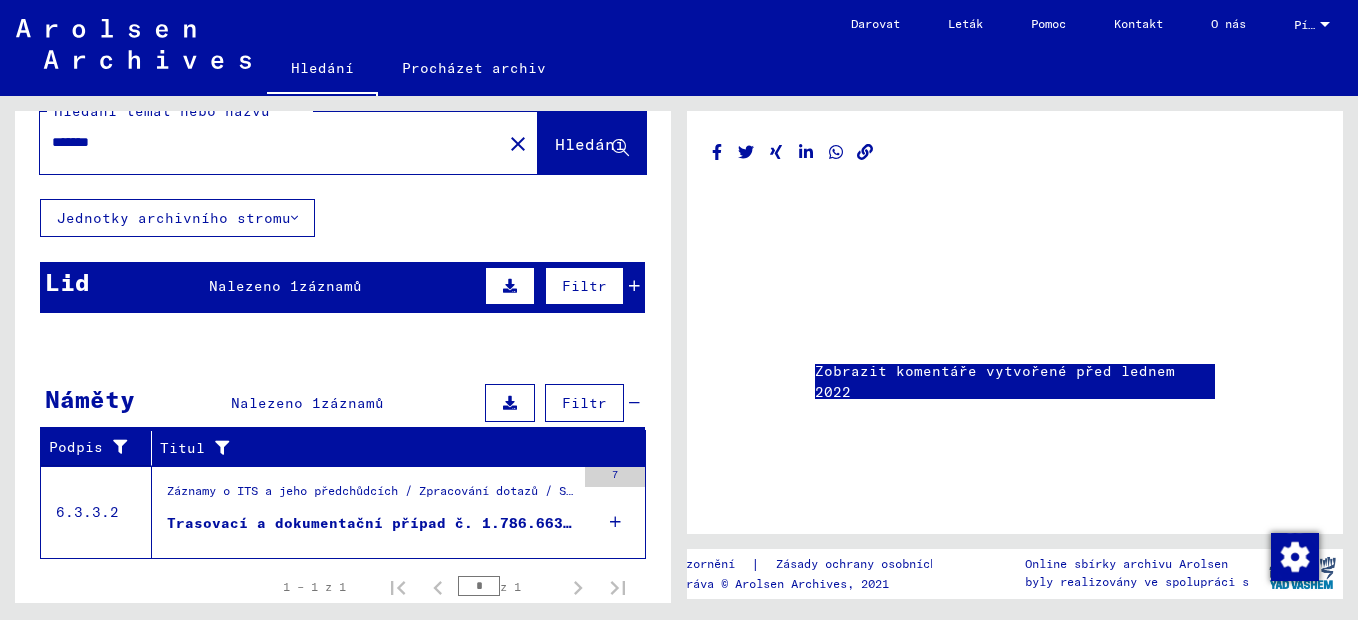 scroll, scrollTop: 0, scrollLeft: 0, axis: both 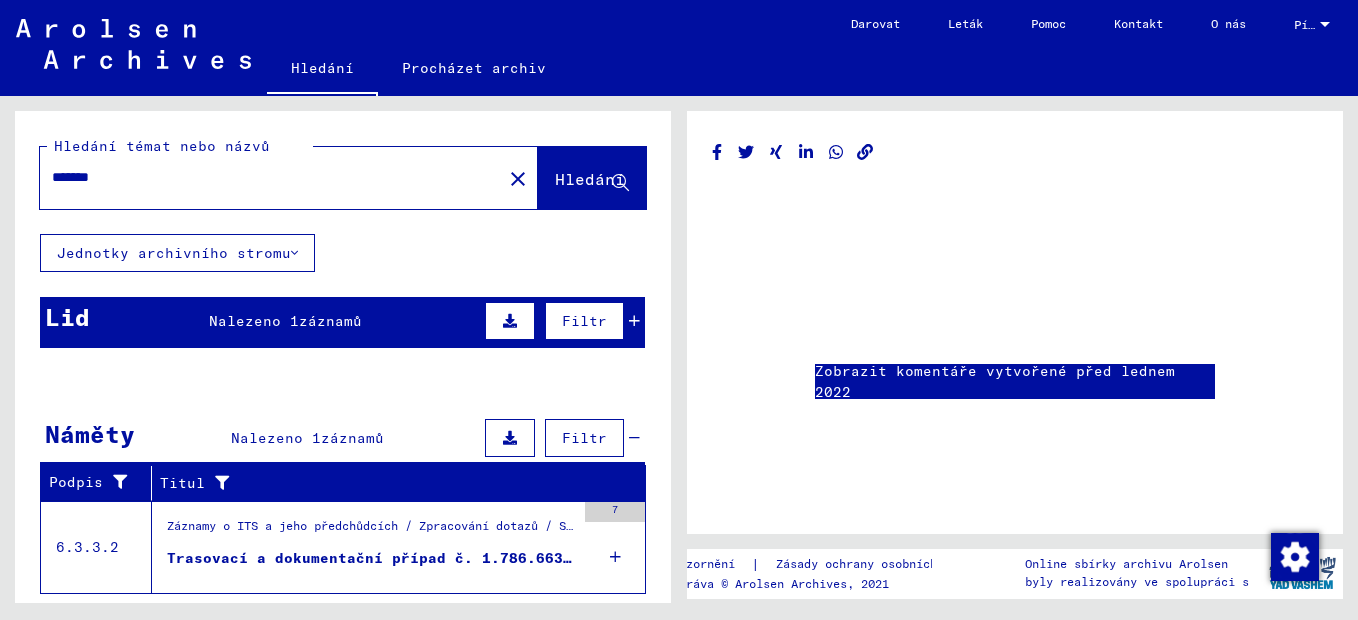 click on "záznamů" at bounding box center [330, 321] 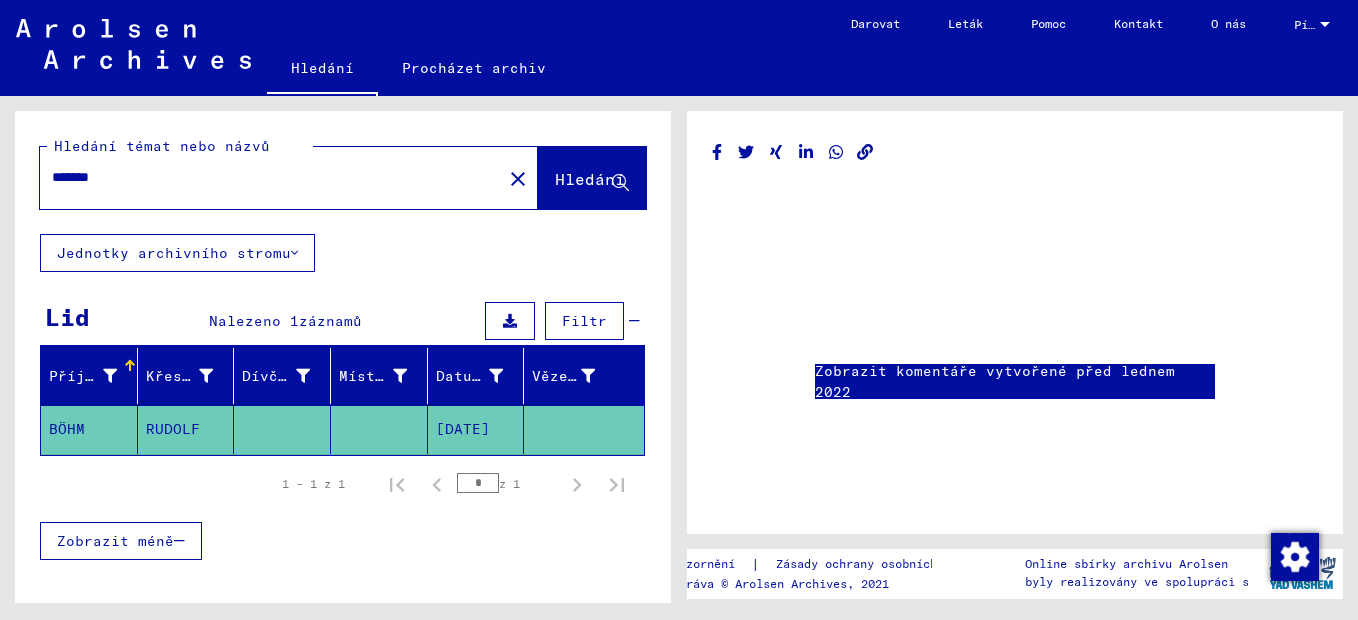 click at bounding box center (510, 321) 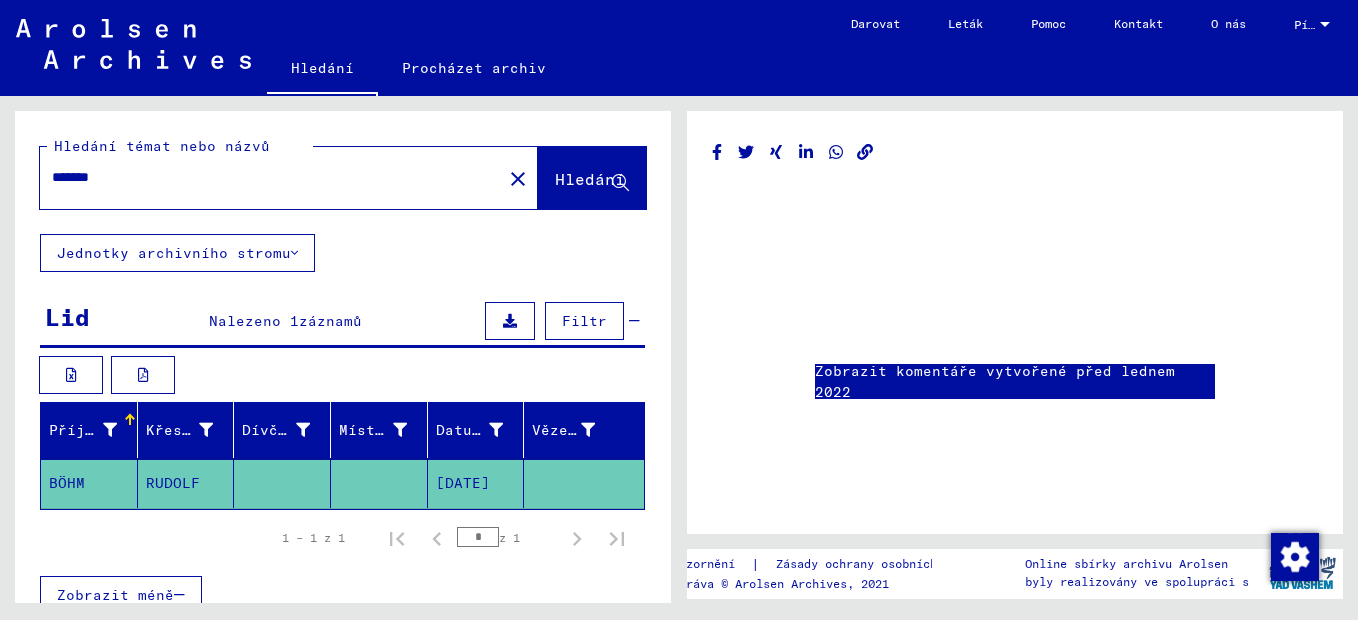 click on "[DATE]" 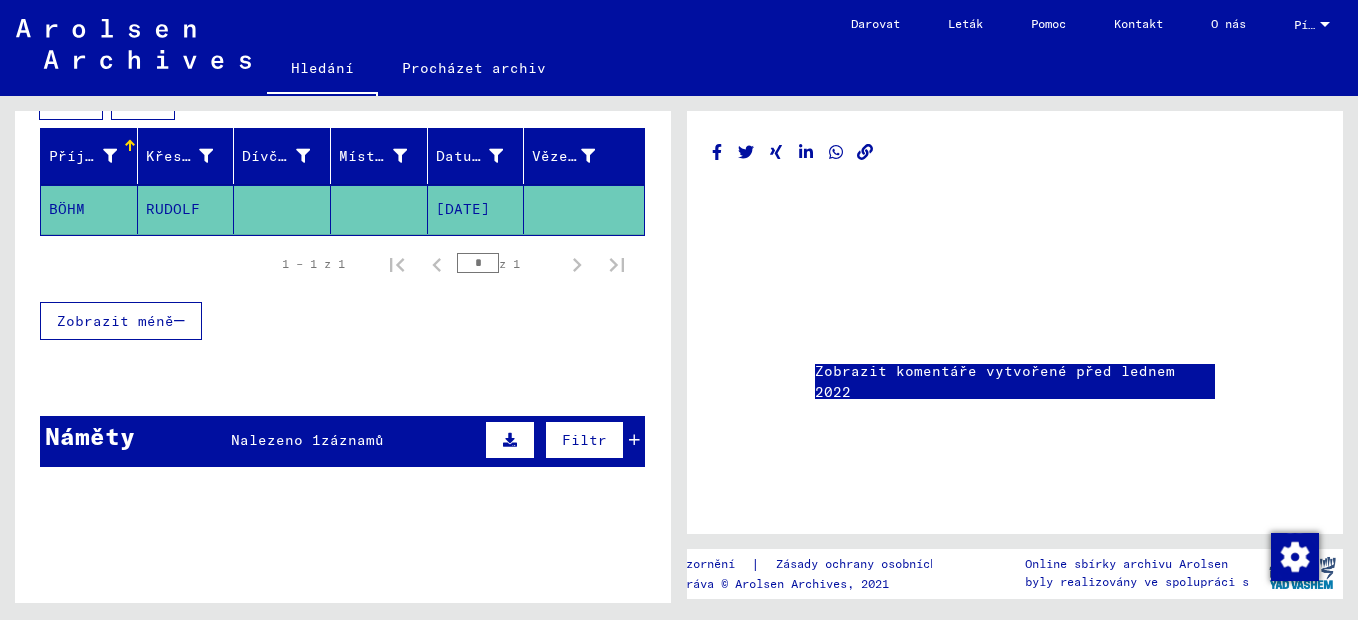scroll, scrollTop: 66, scrollLeft: 0, axis: vertical 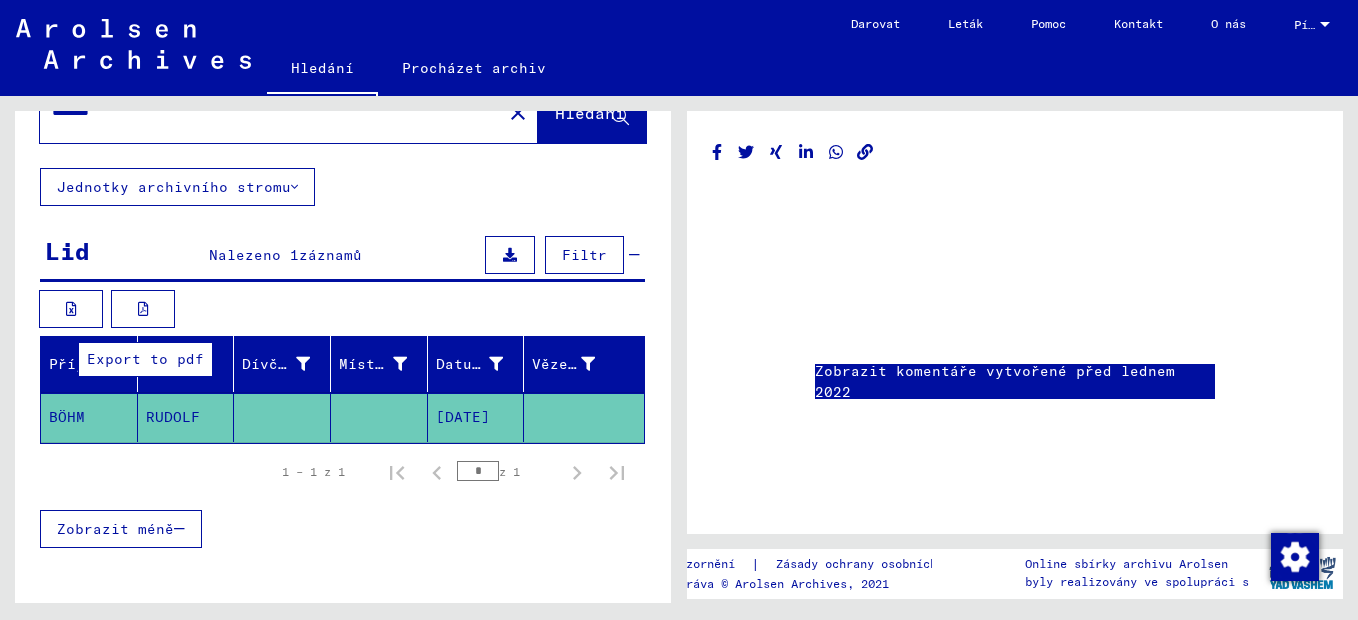 click at bounding box center [143, 309] 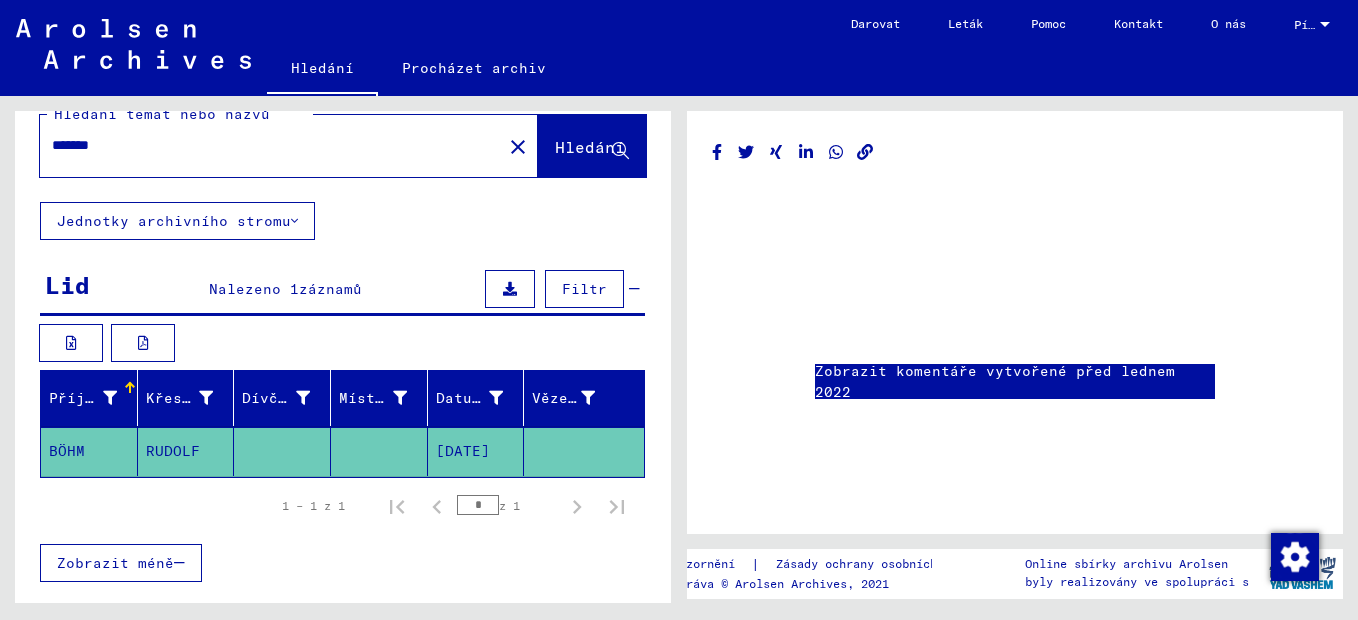 scroll, scrollTop: 0, scrollLeft: 0, axis: both 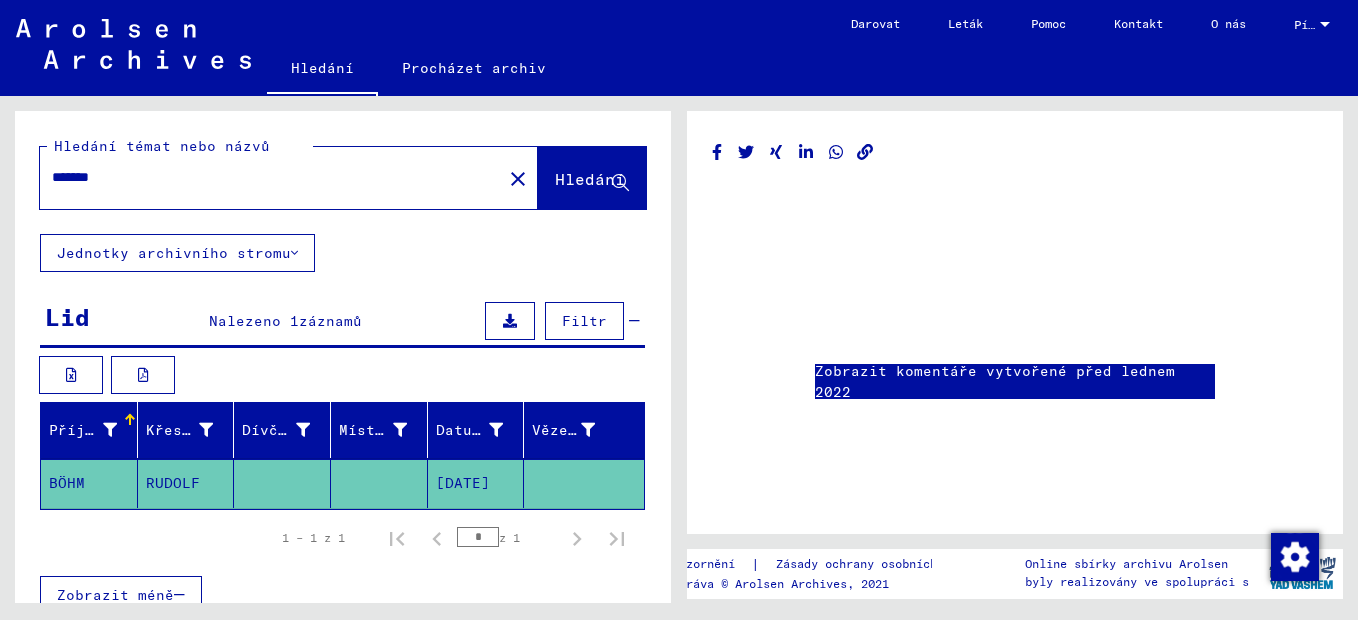 click 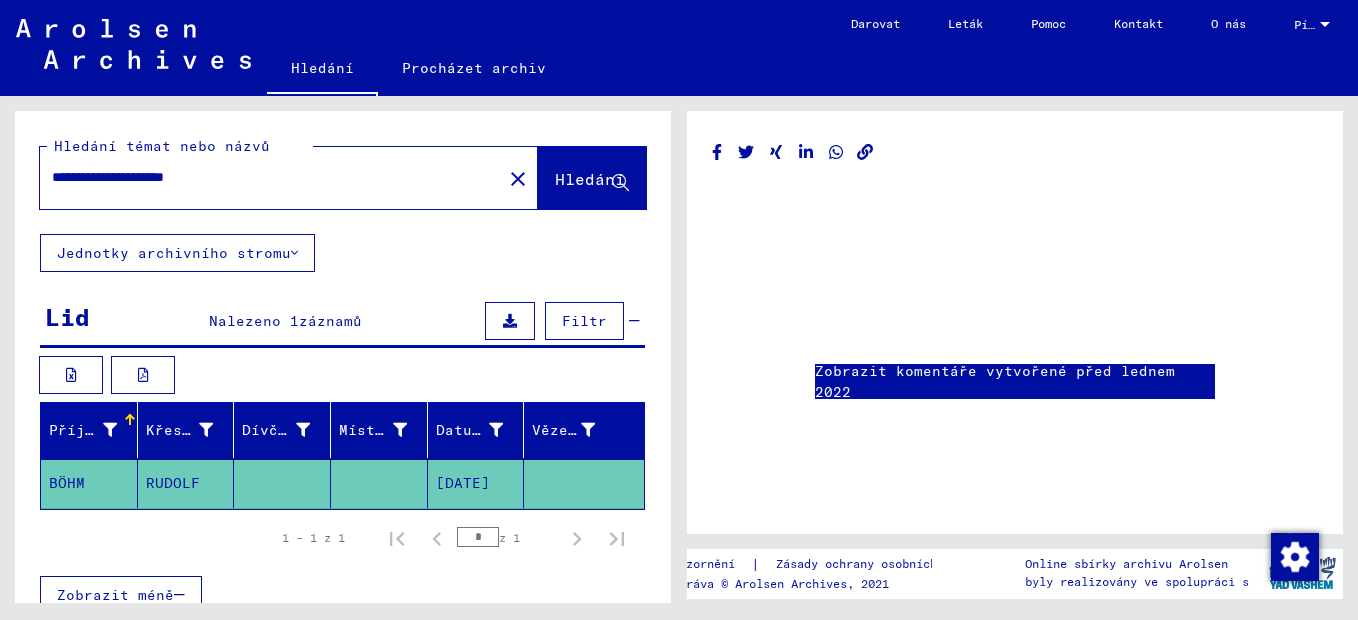 click on "Hledání" 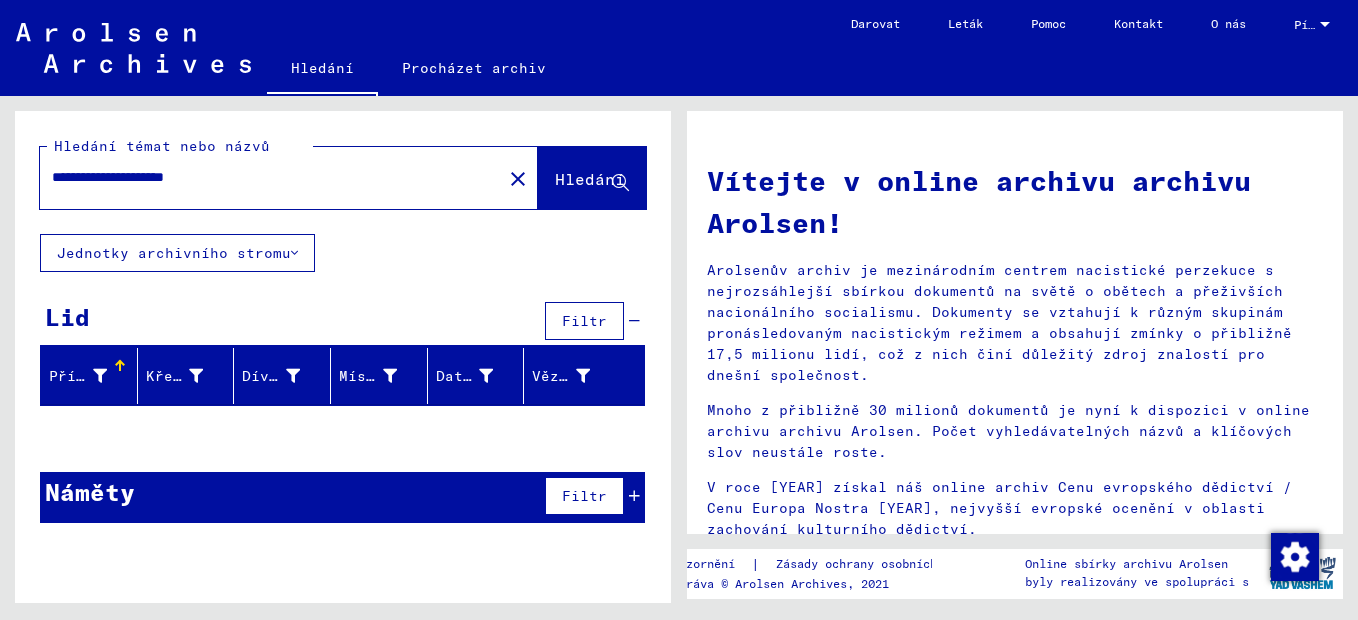 click on "Jednotky archivního stromu" 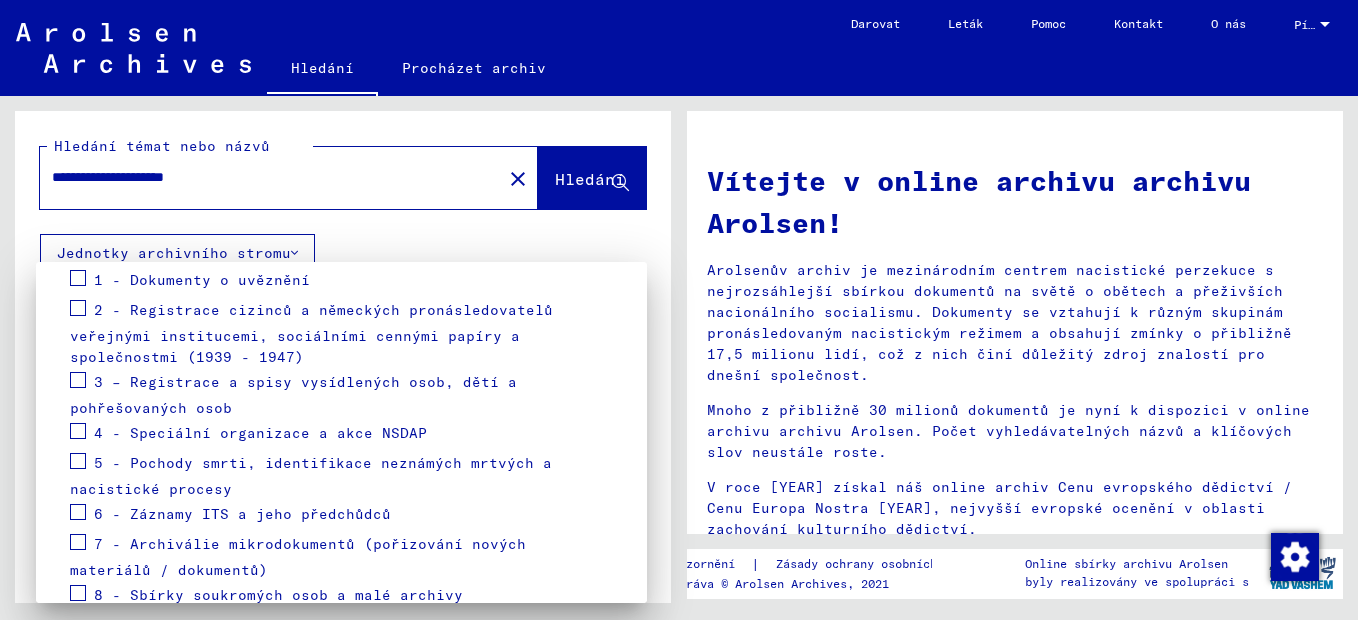 scroll, scrollTop: 394, scrollLeft: 0, axis: vertical 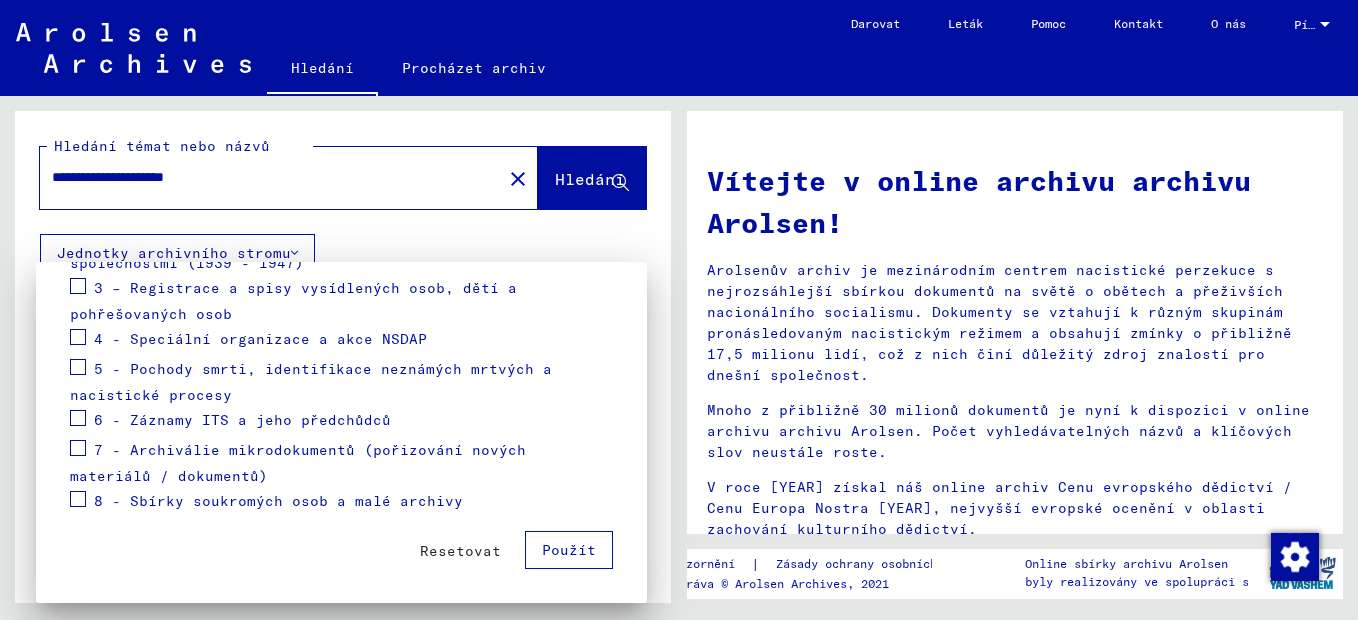 click on "6 - Záznamy ITS a jeho předchůdců" at bounding box center [242, 420] 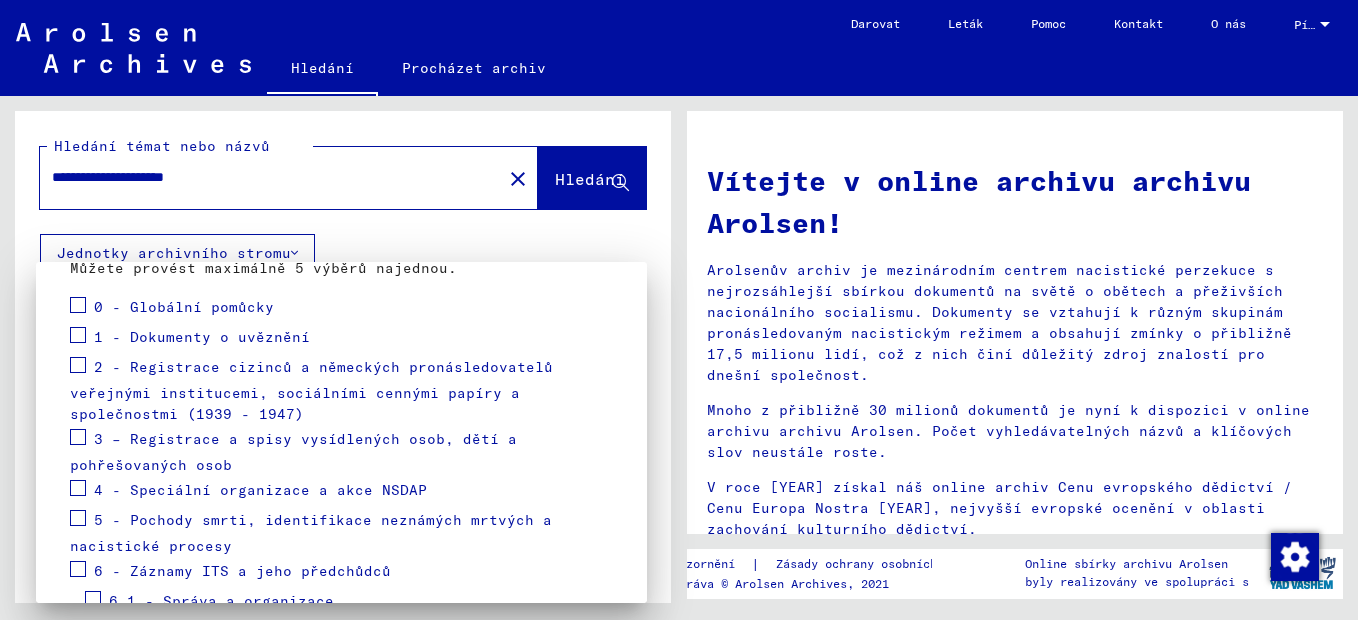 scroll, scrollTop: 194, scrollLeft: 0, axis: vertical 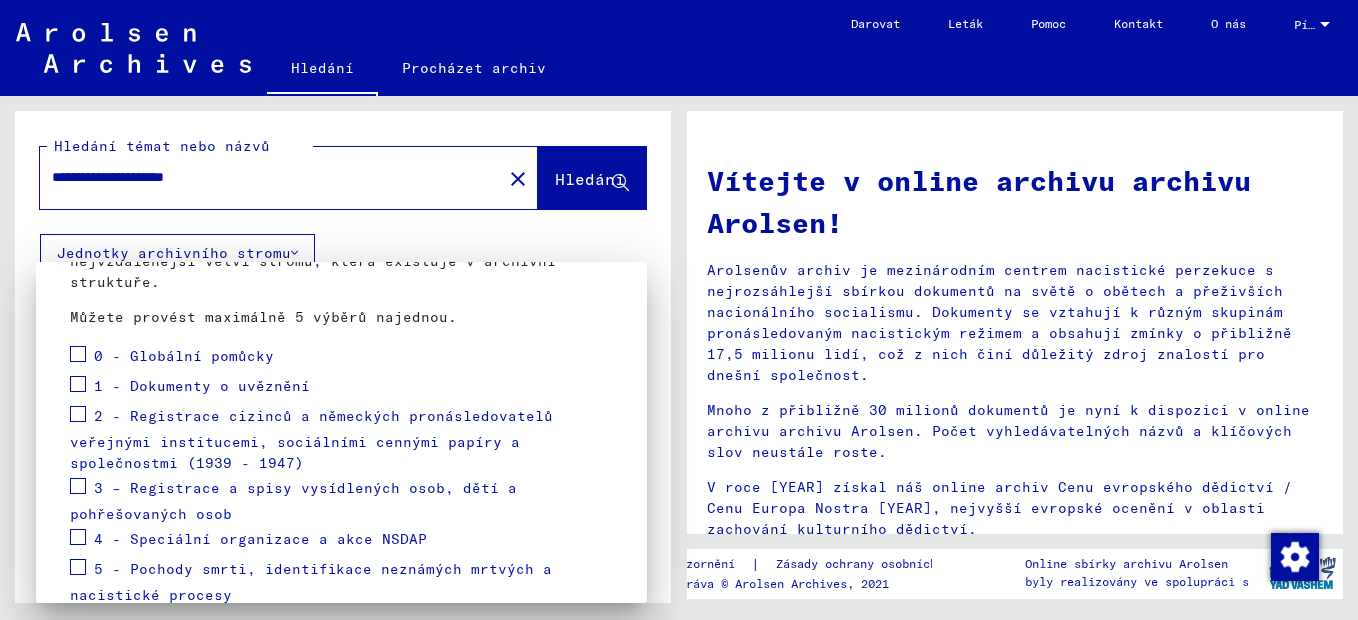 click on "1 - Dokumenty o uvěznění" at bounding box center [202, 386] 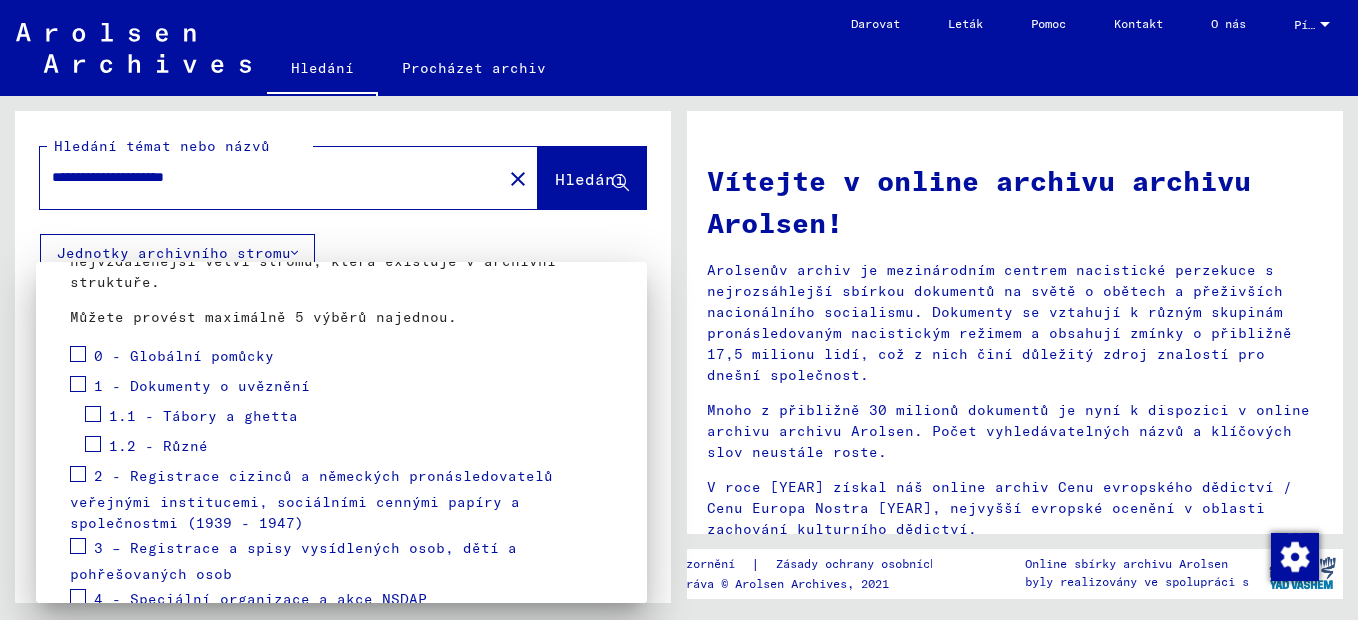click on "1.1 - Tábory a ghetta" at bounding box center (203, 416) 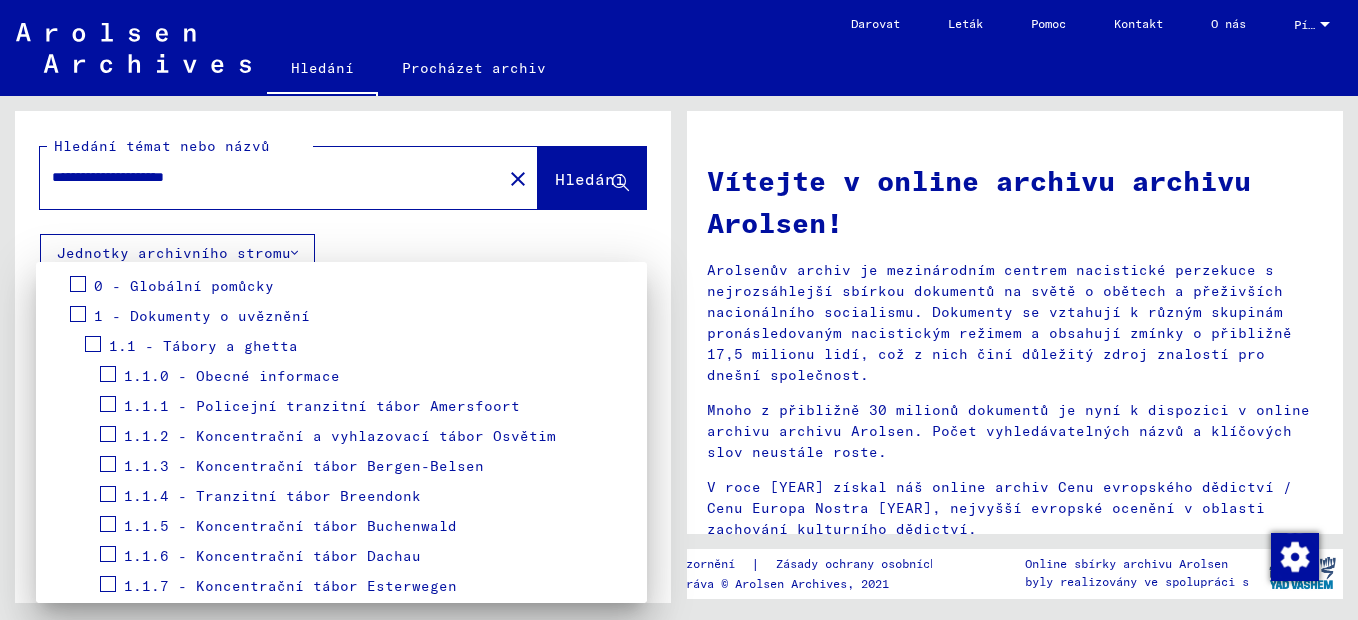 scroll, scrollTop: 294, scrollLeft: 0, axis: vertical 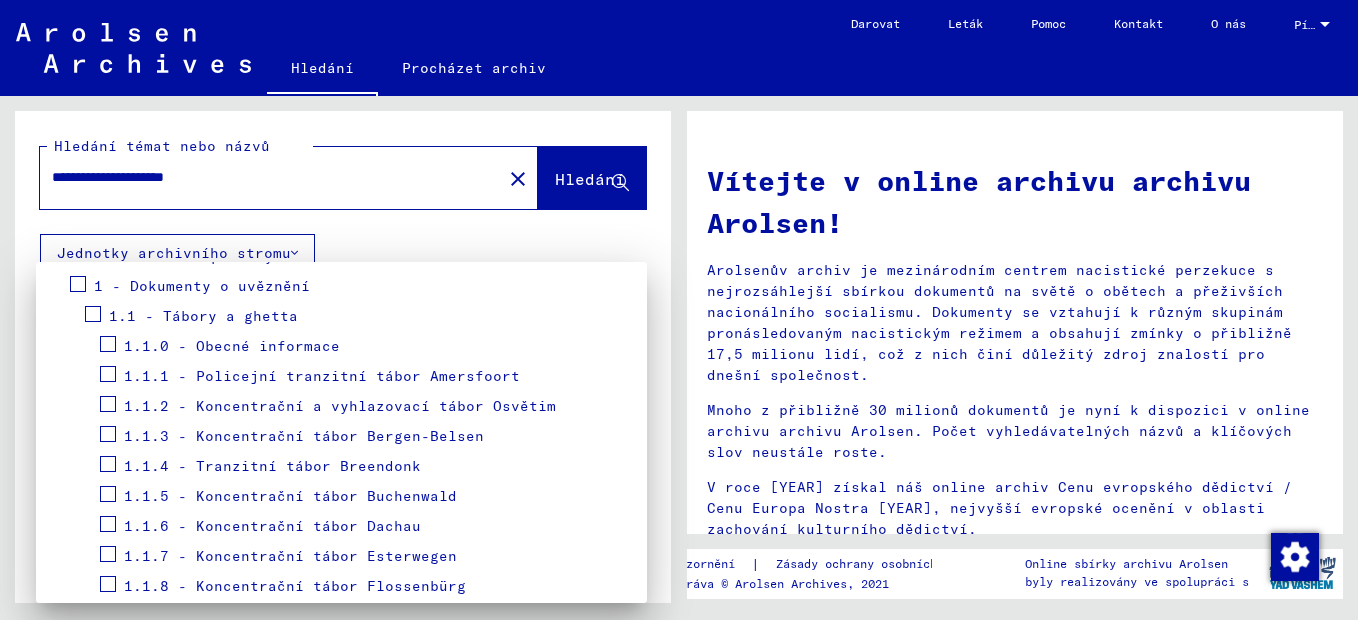 click on "1.1.2 - Koncentrační a vyhlazovací tábor Osvětim" at bounding box center (340, 406) 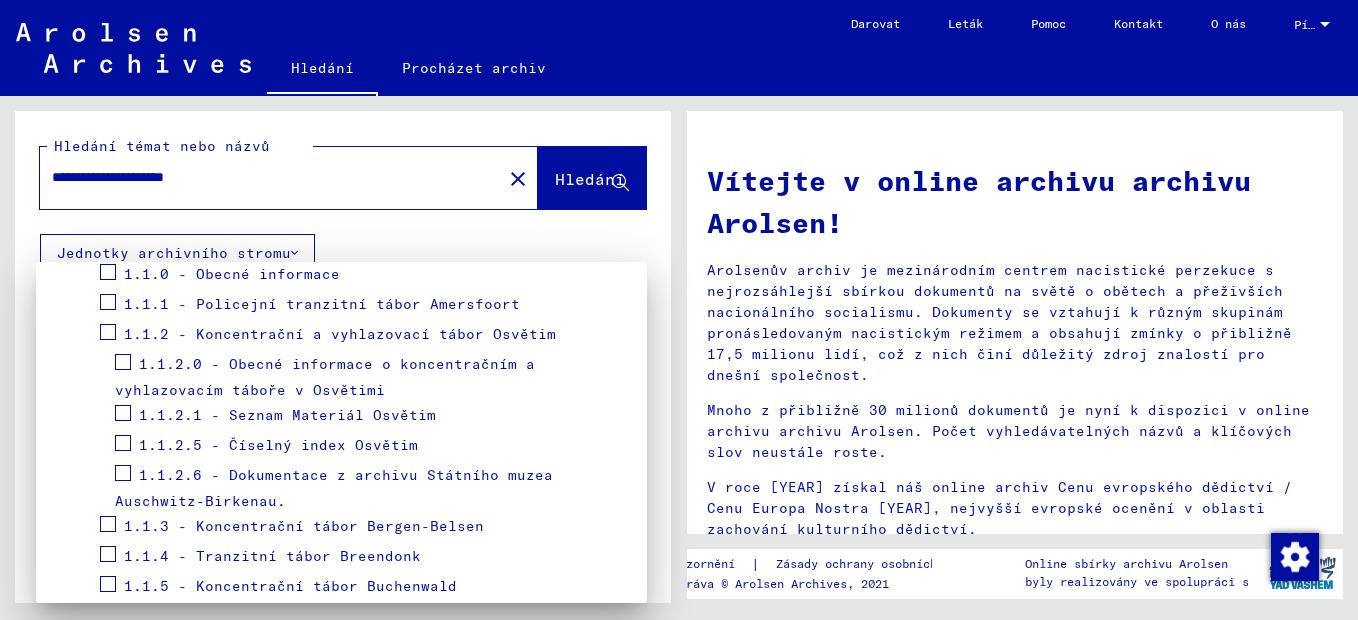 scroll, scrollTop: 394, scrollLeft: 0, axis: vertical 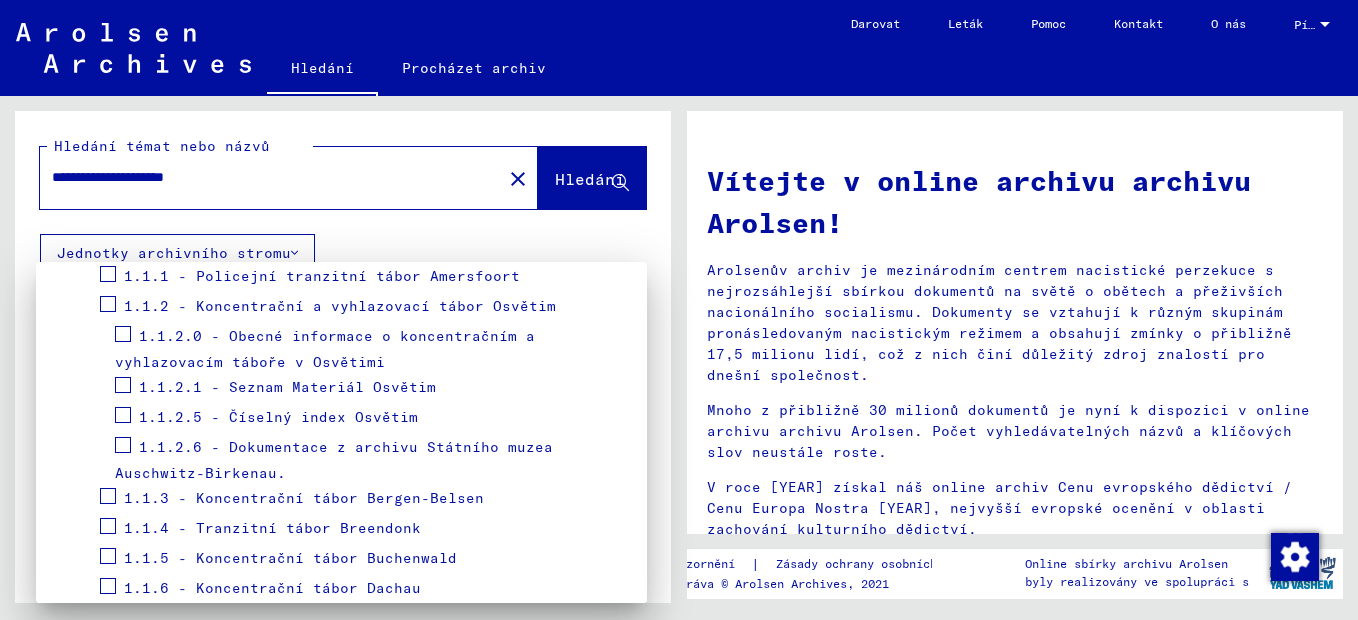 click on "1.1.2.5 - Číselný index Osvětim" at bounding box center (278, 417) 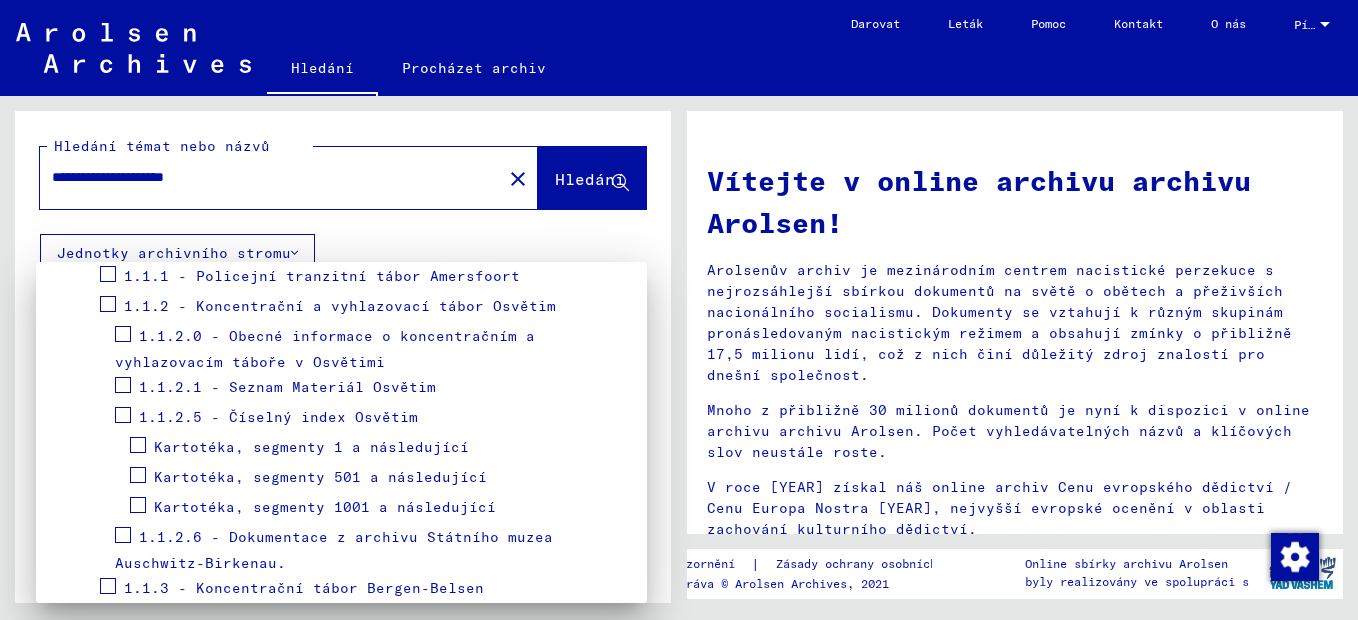 click on "Kartotéka, segmenty 1 a následující" at bounding box center [311, 447] 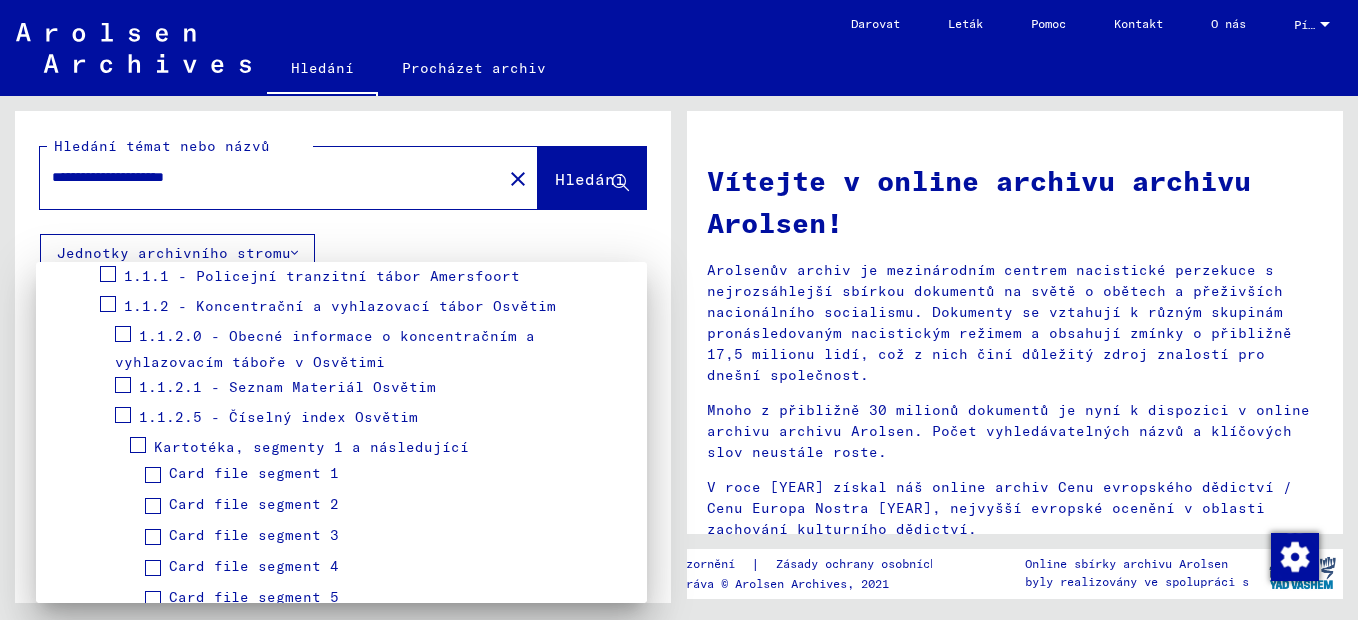 click on "Kartotéka, segmenty 1 a následující" at bounding box center (311, 447) 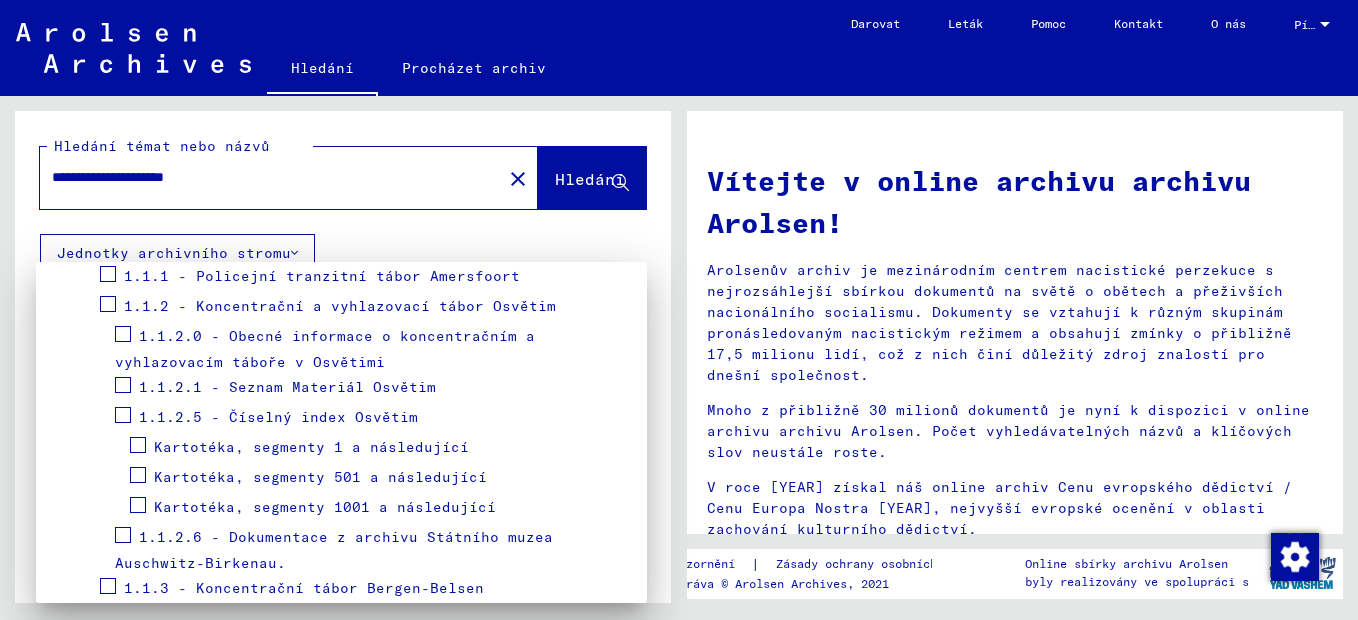 click on "Kartotéka, segmenty 1 a následující" at bounding box center (311, 447) 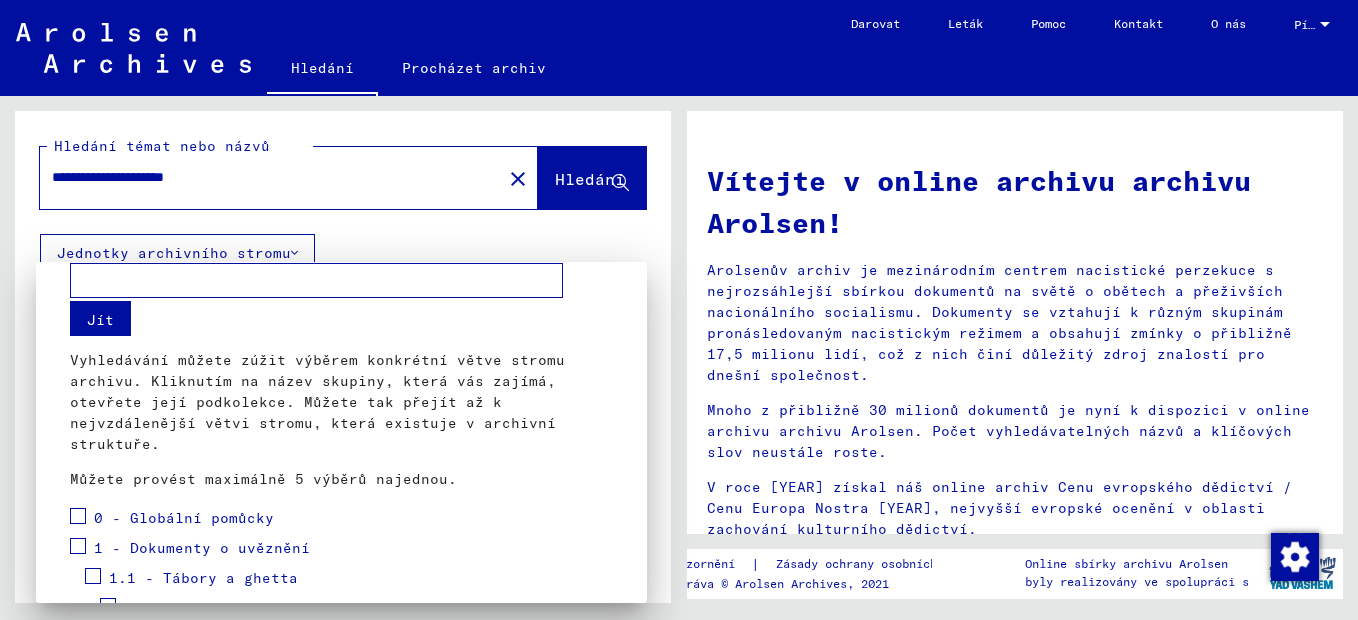 scroll, scrollTop: 0, scrollLeft: 0, axis: both 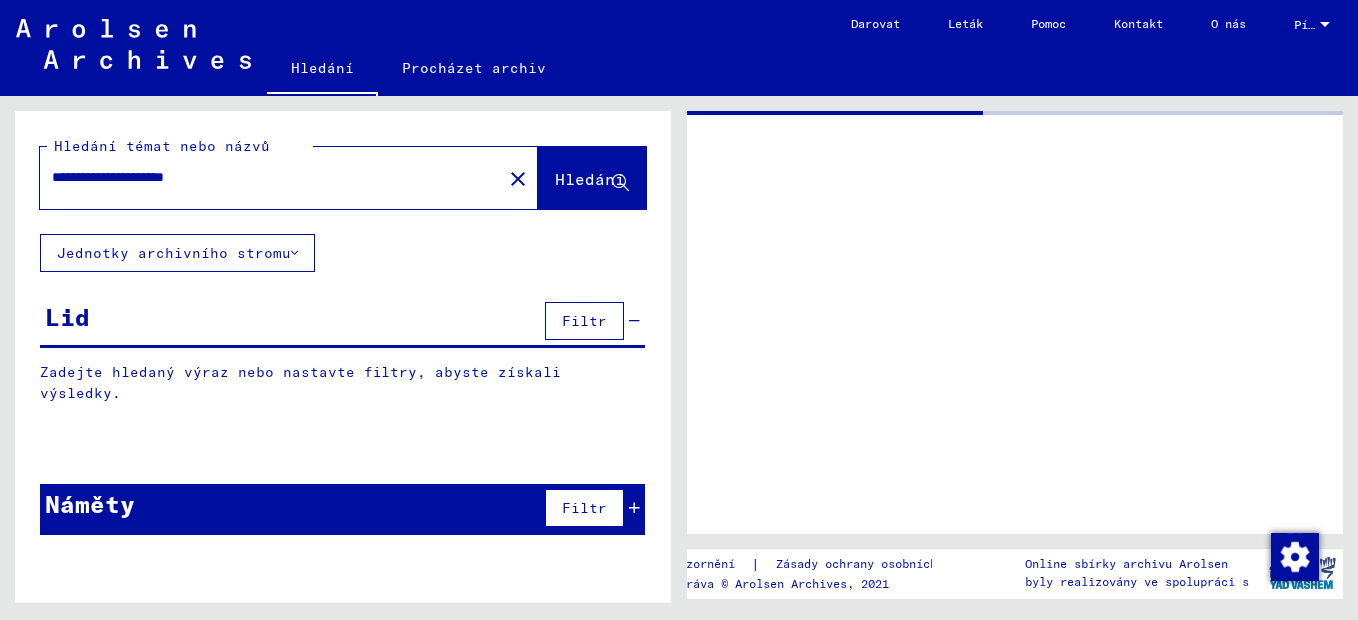 type on "*******" 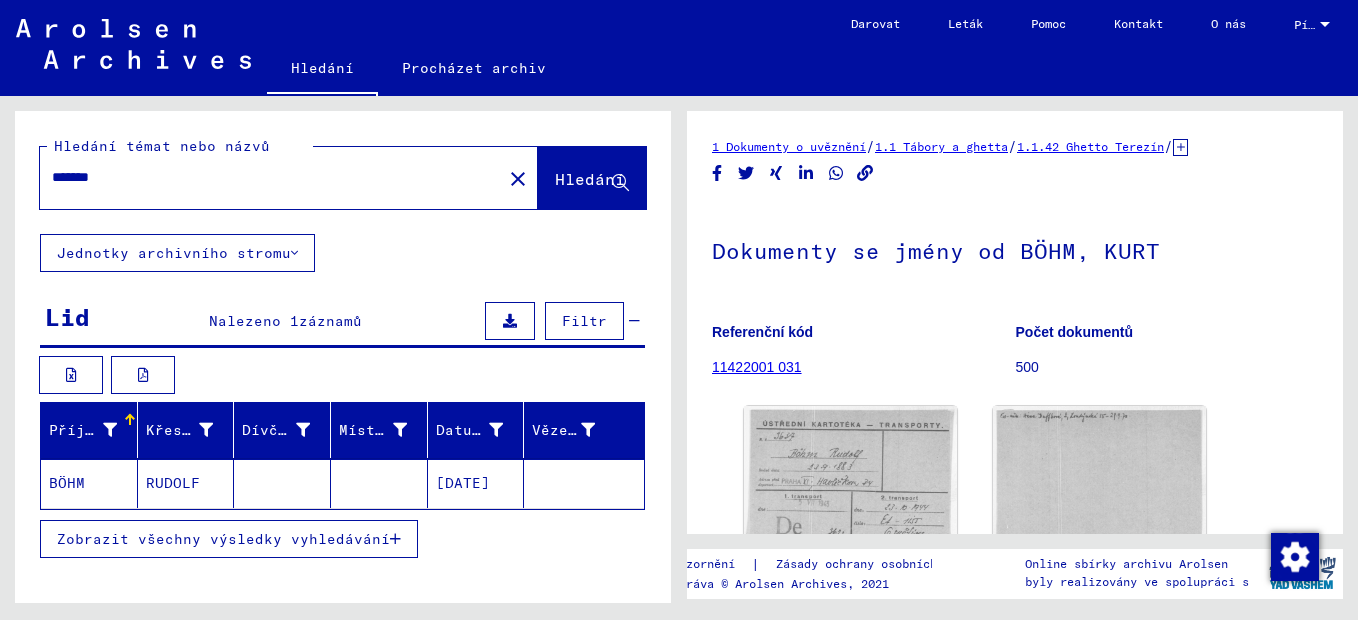 scroll, scrollTop: 0, scrollLeft: 0, axis: both 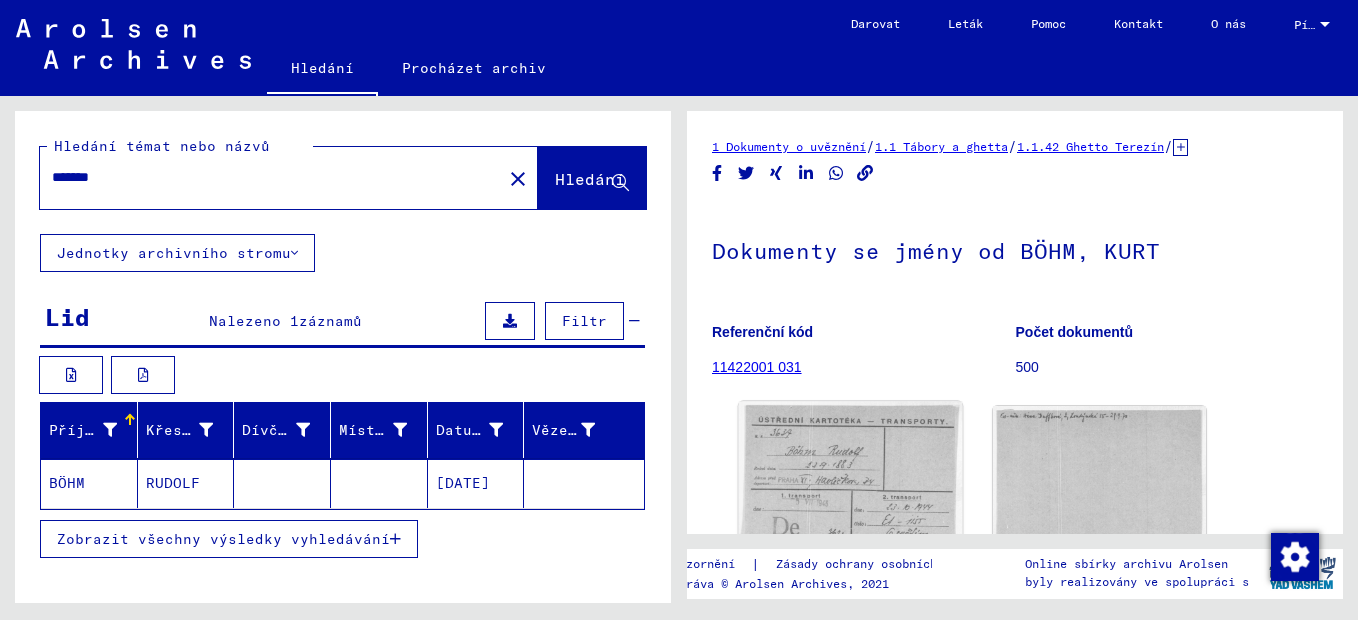 click 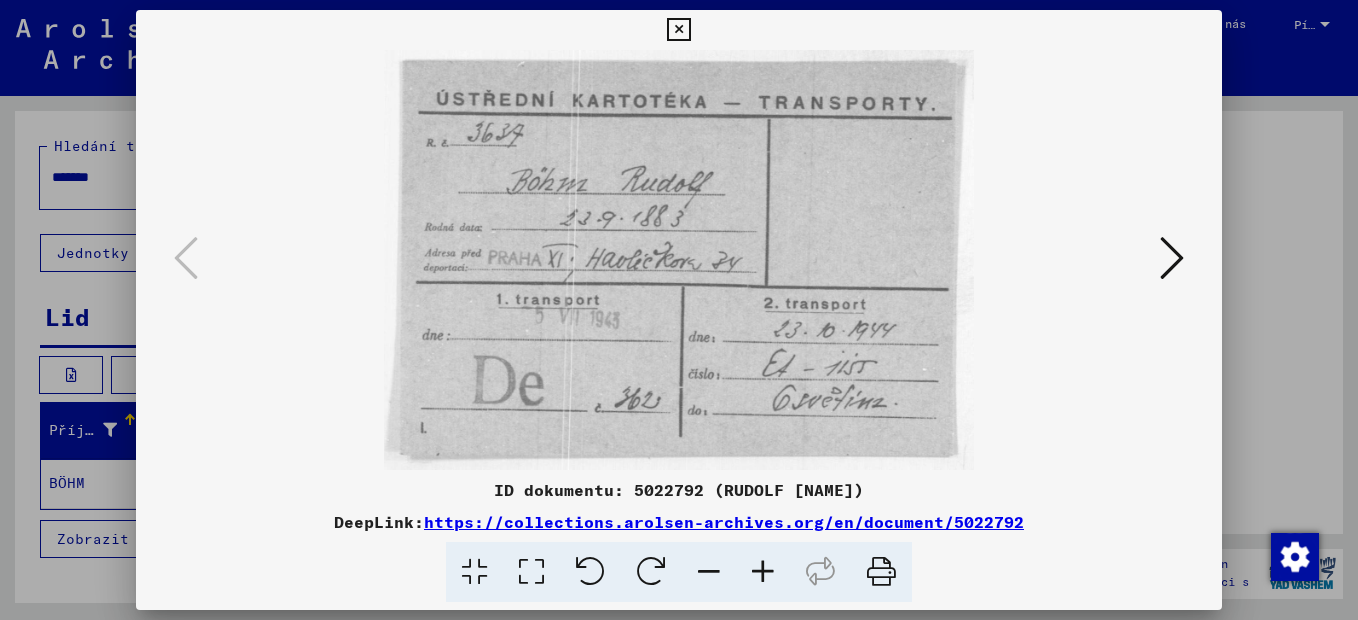 click at bounding box center [1172, 258] 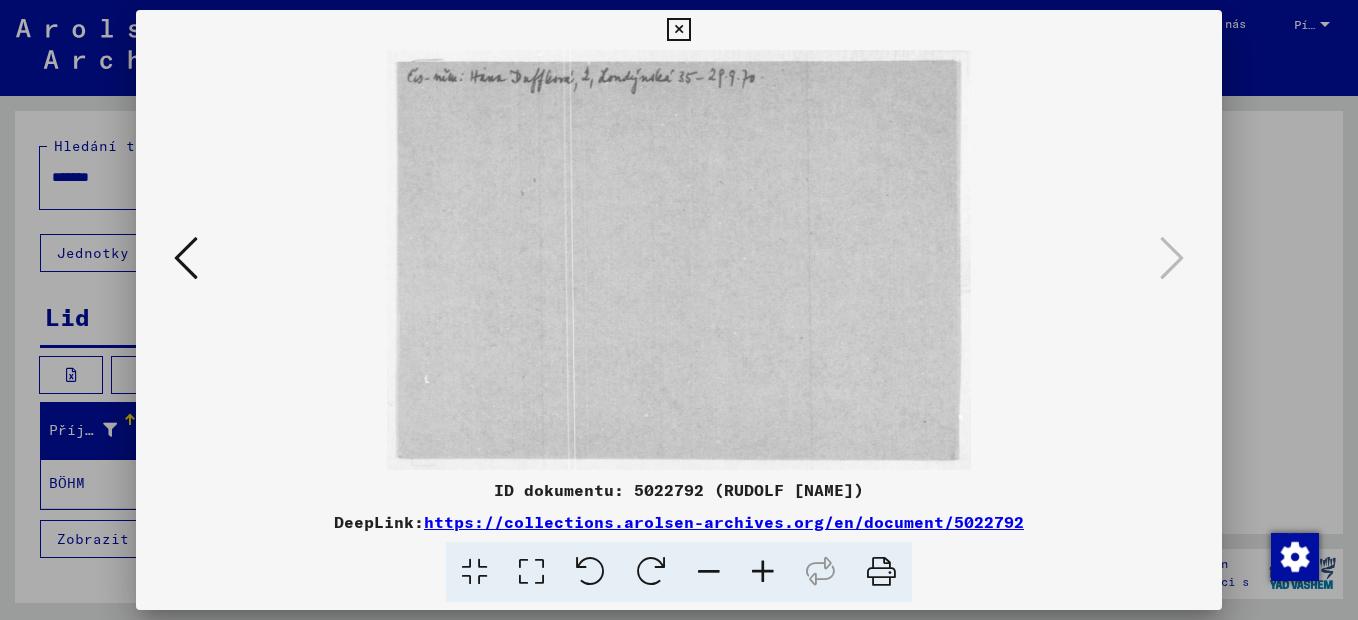 click at bounding box center [679, 260] 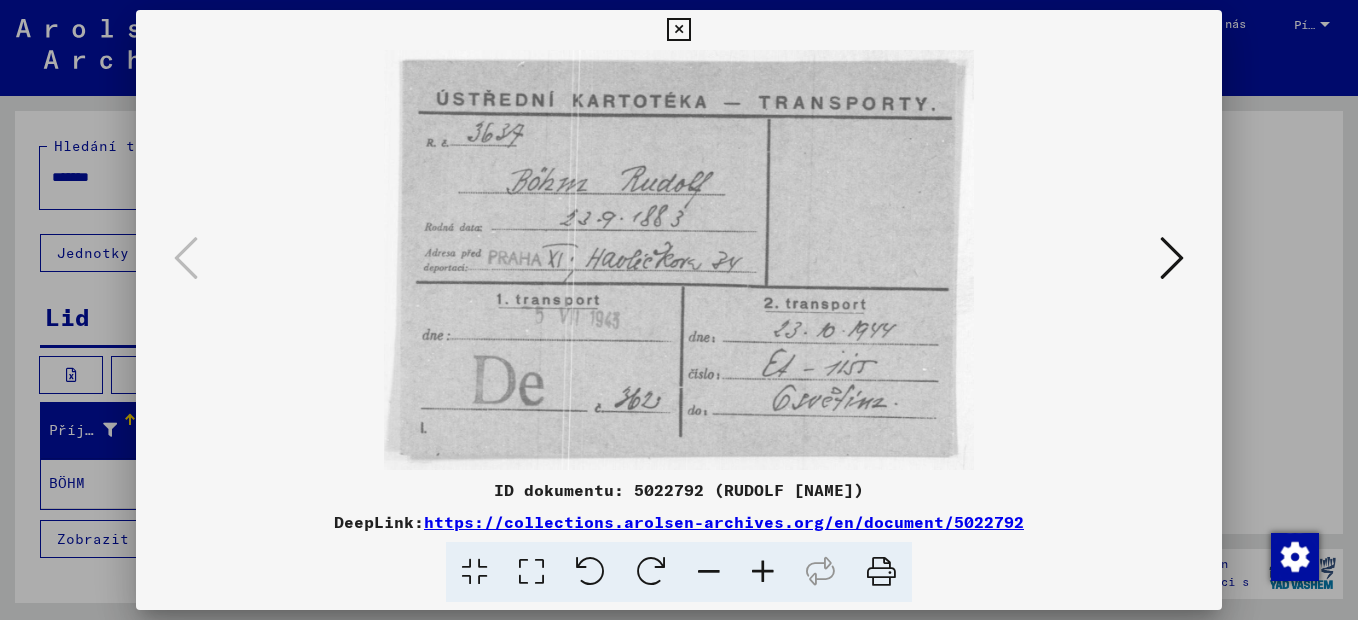 click at bounding box center (881, 572) 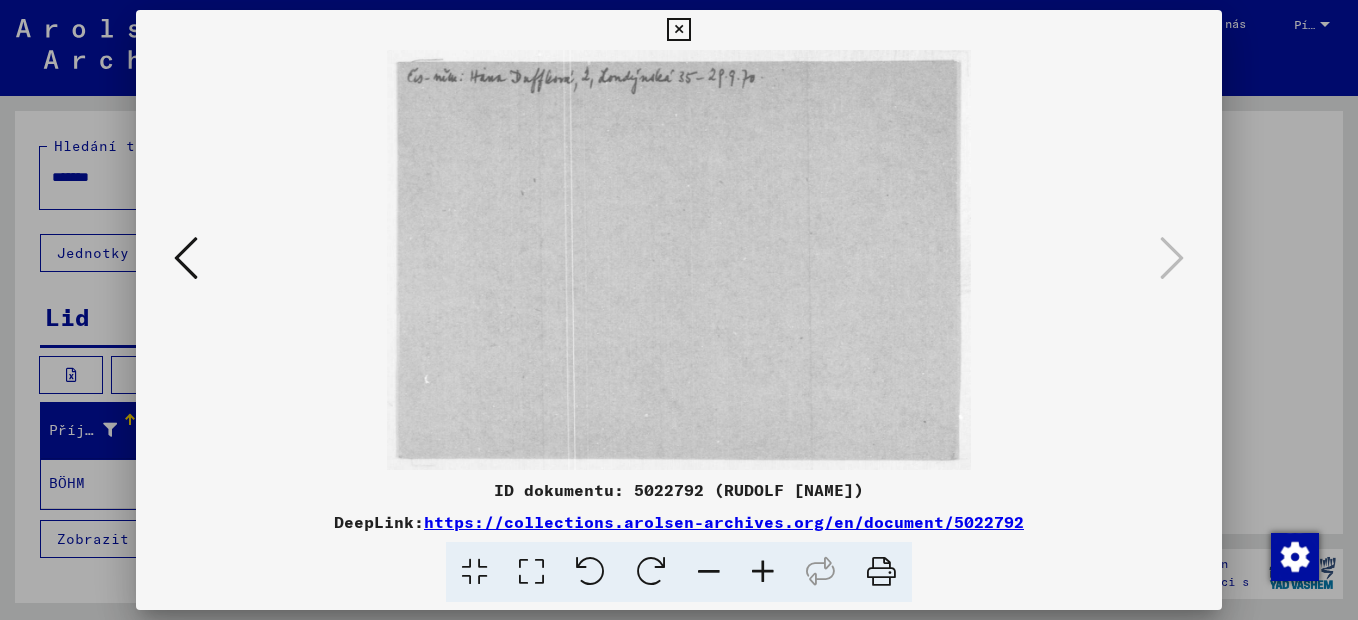 click at bounding box center [881, 572] 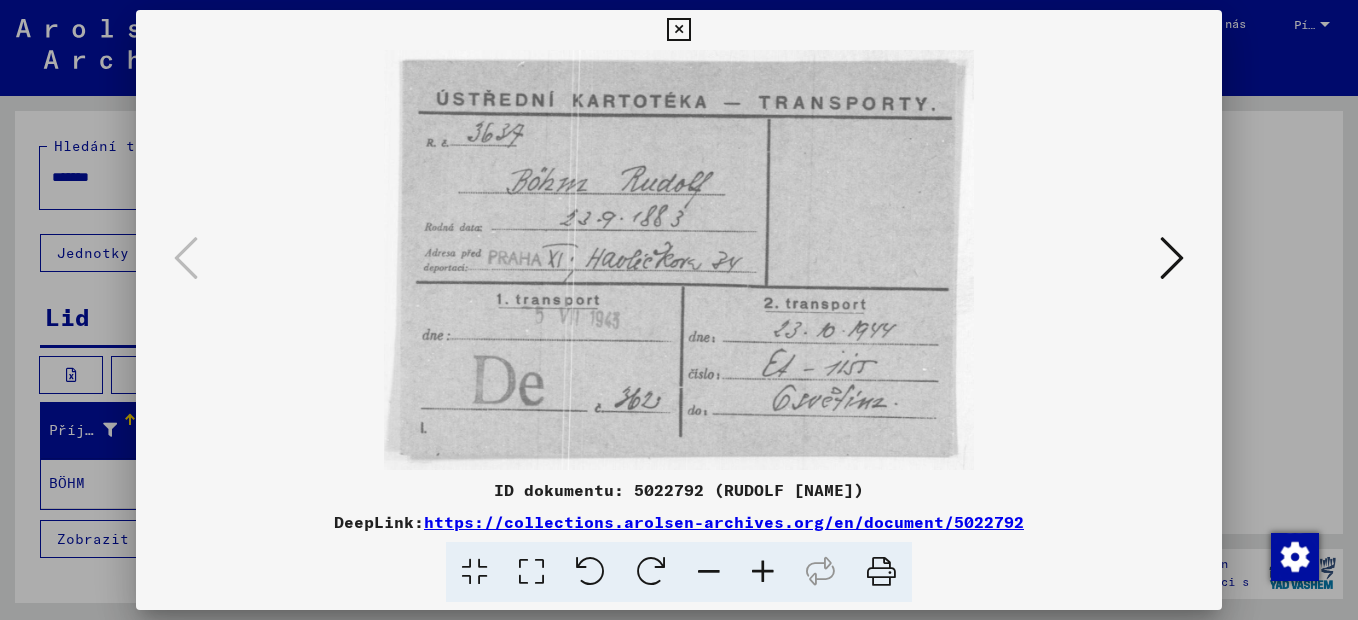 click on "https://collections.arolsen-archives.org/en/document/5022792" at bounding box center (724, 522) 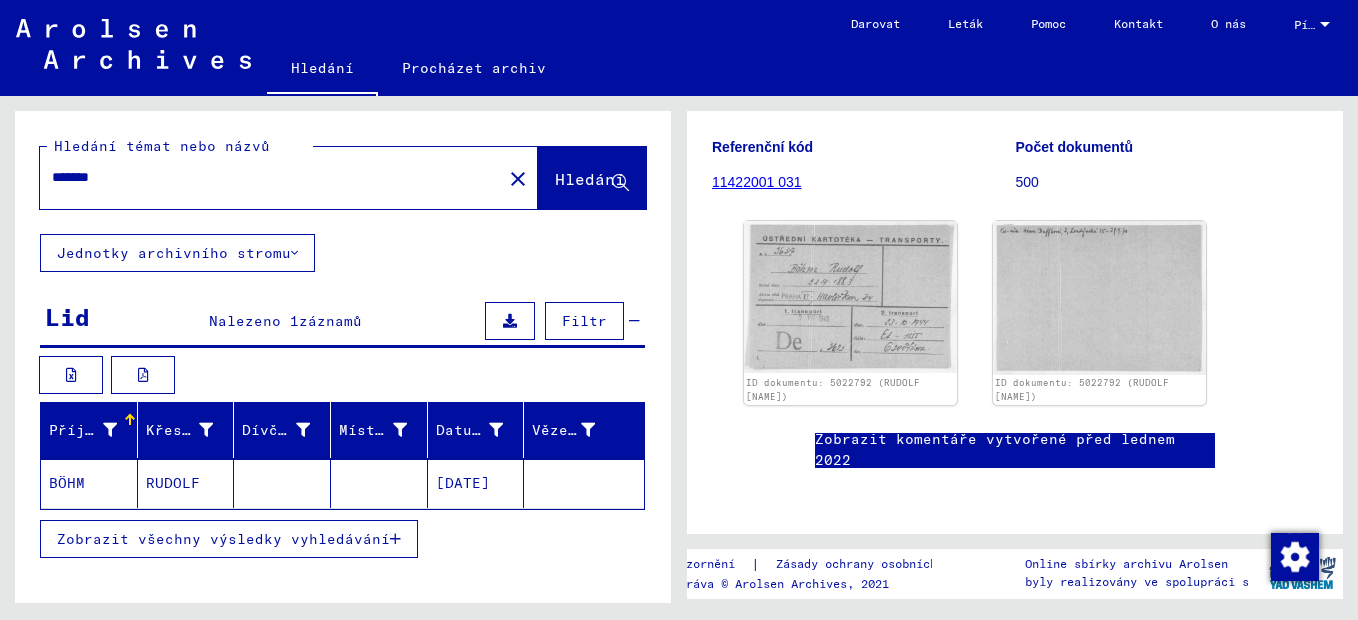 scroll, scrollTop: 802, scrollLeft: 0, axis: vertical 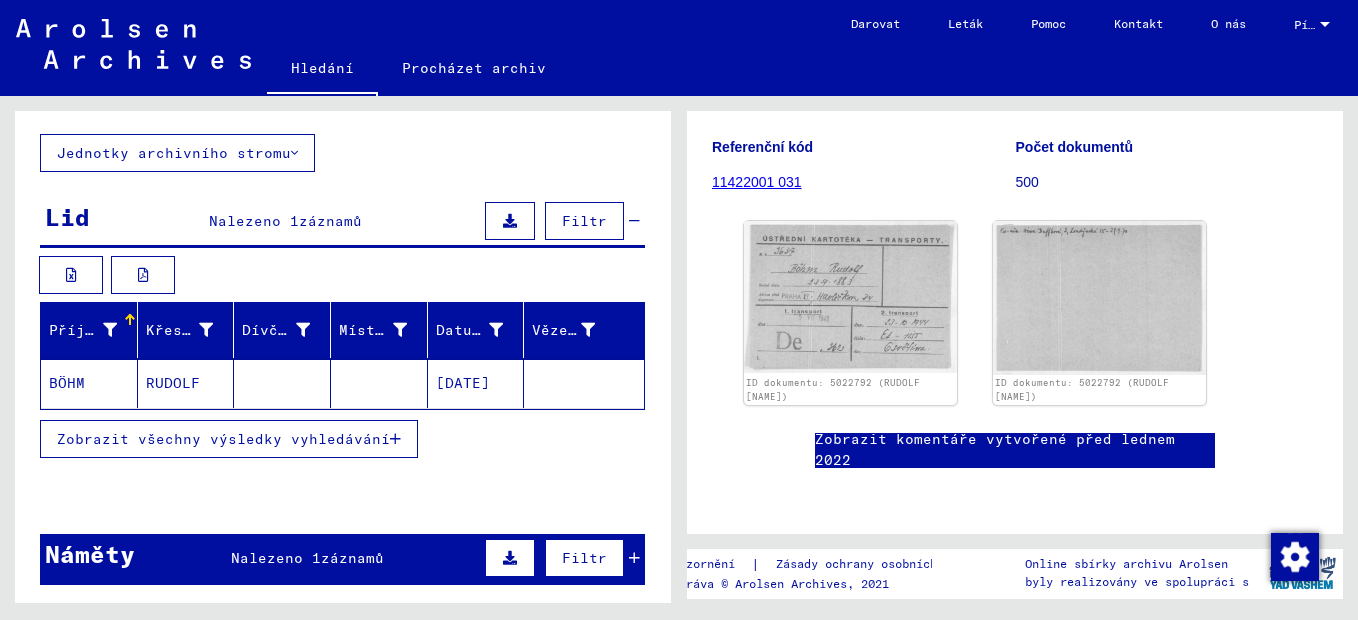 drag, startPoint x: 892, startPoint y: 0, endPoint x: 785, endPoint y: 89, distance: 139.17615 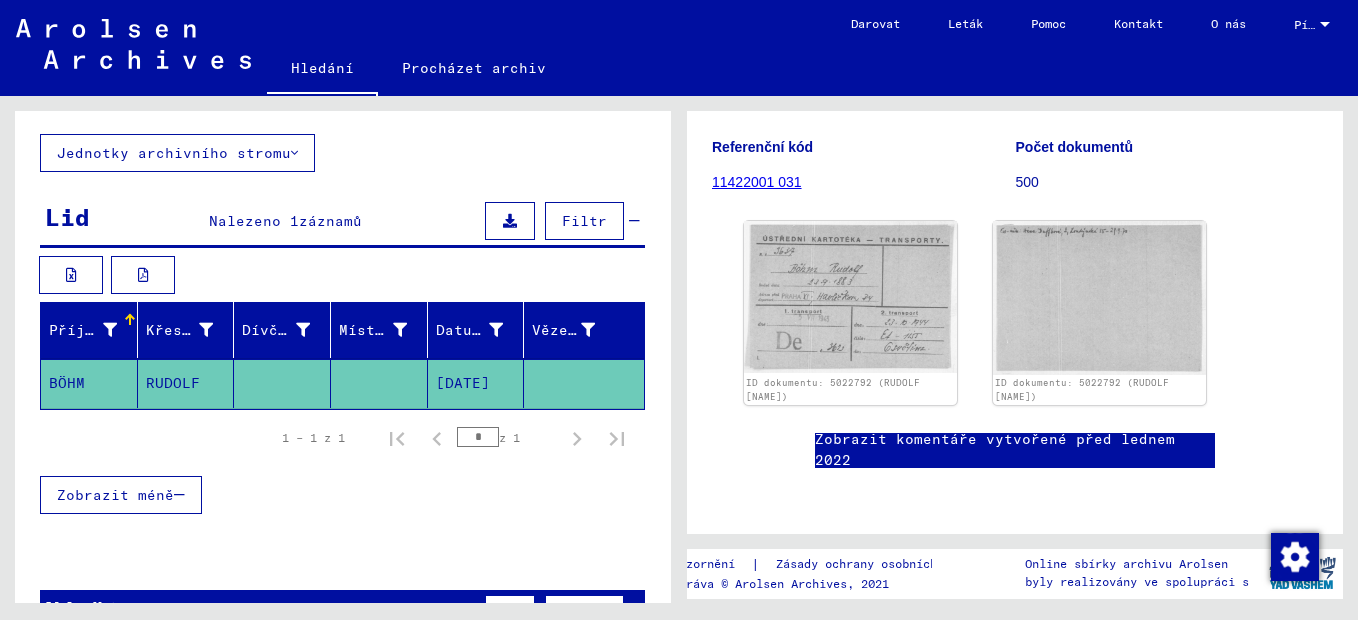 click on "RUDOLF" 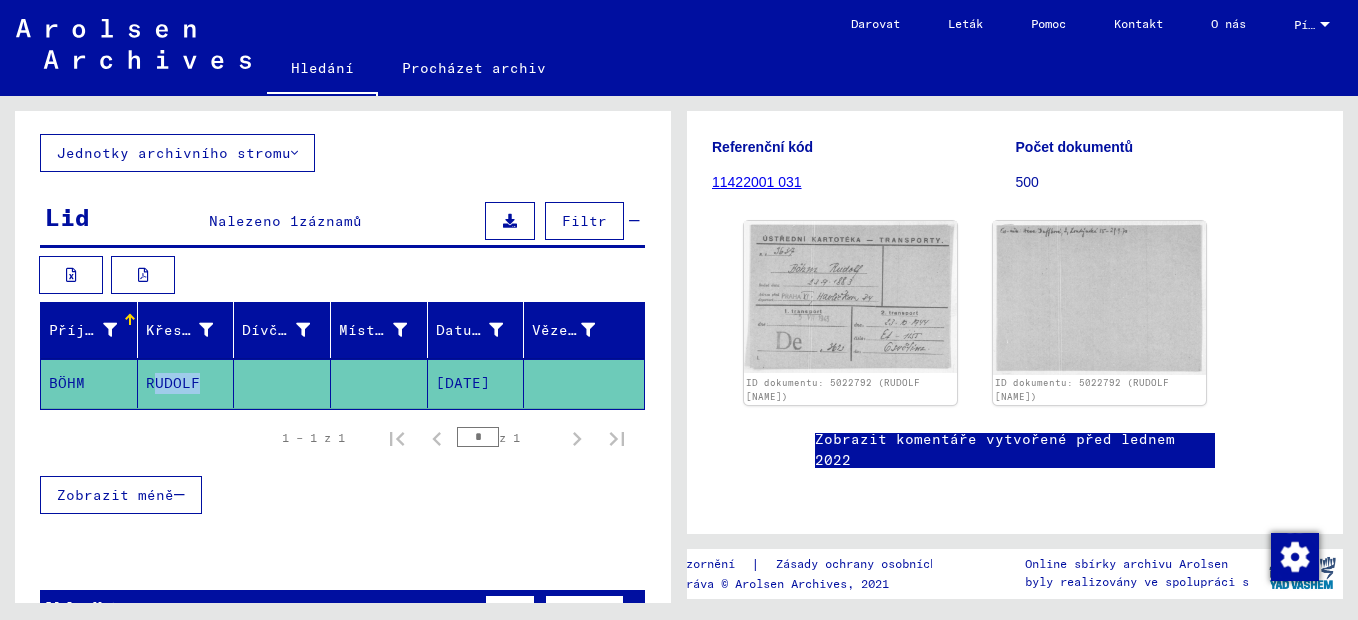 click on "RUDOLF" 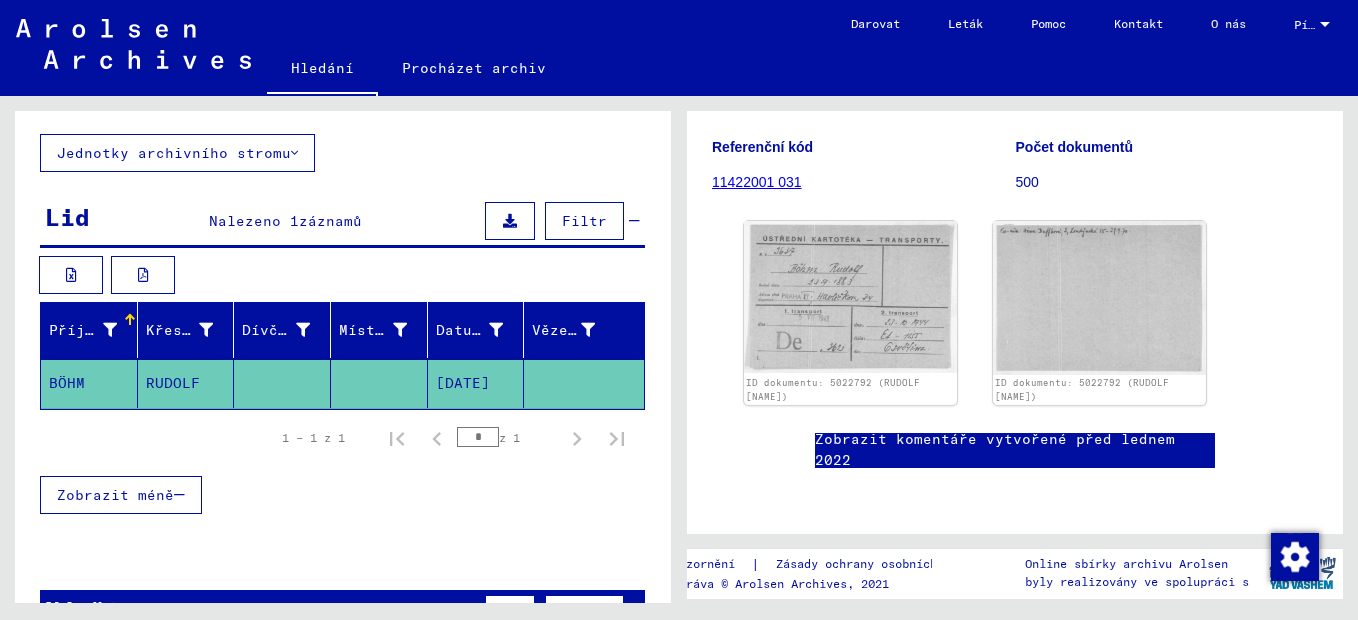 click on "RUDOLF" 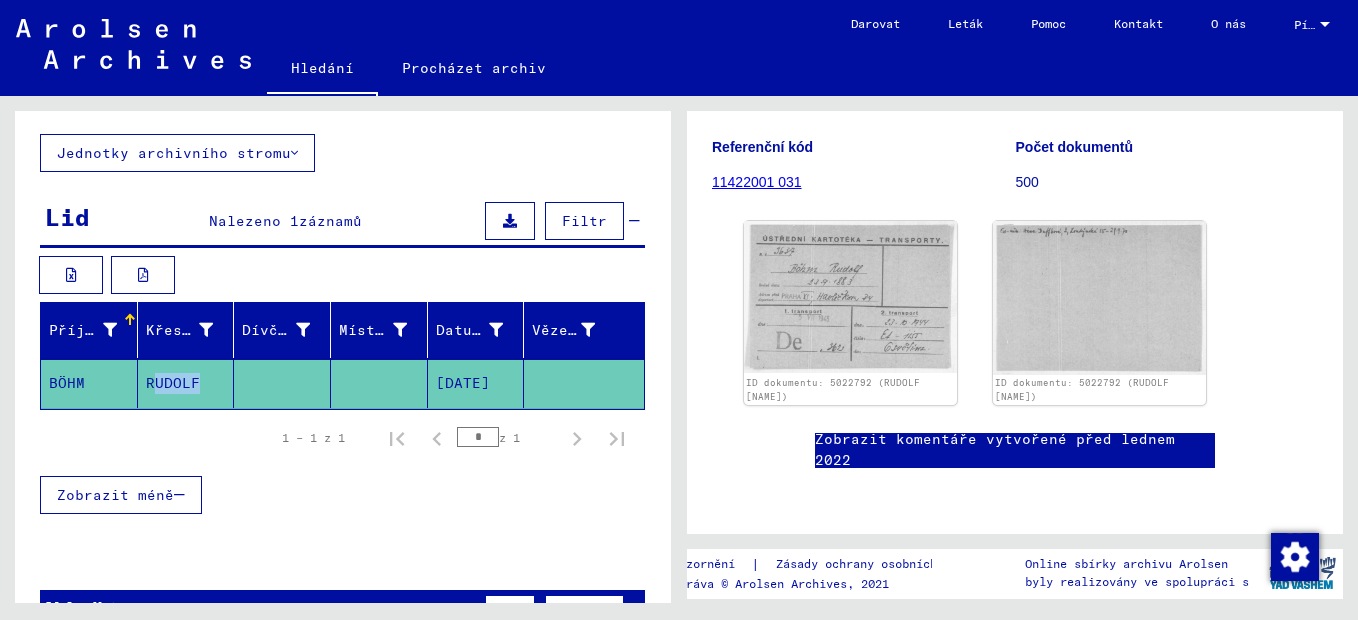 drag, startPoint x: 145, startPoint y: 377, endPoint x: 233, endPoint y: 377, distance: 88 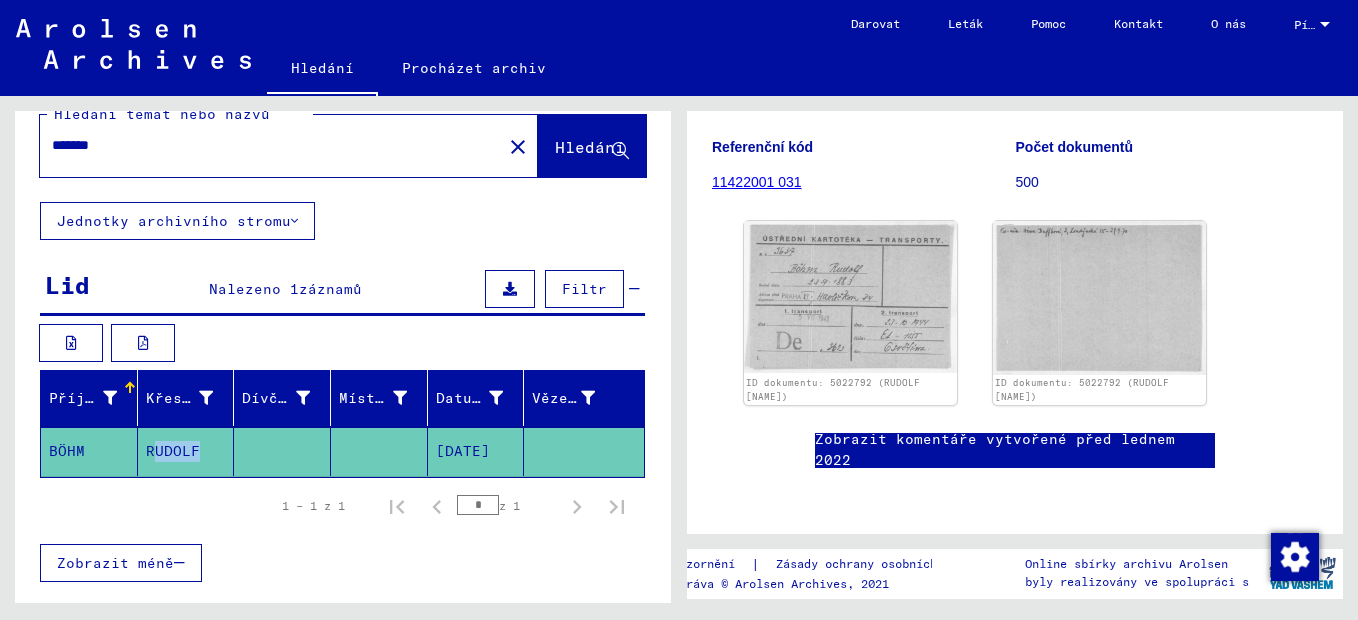 scroll, scrollTop: 0, scrollLeft: 0, axis: both 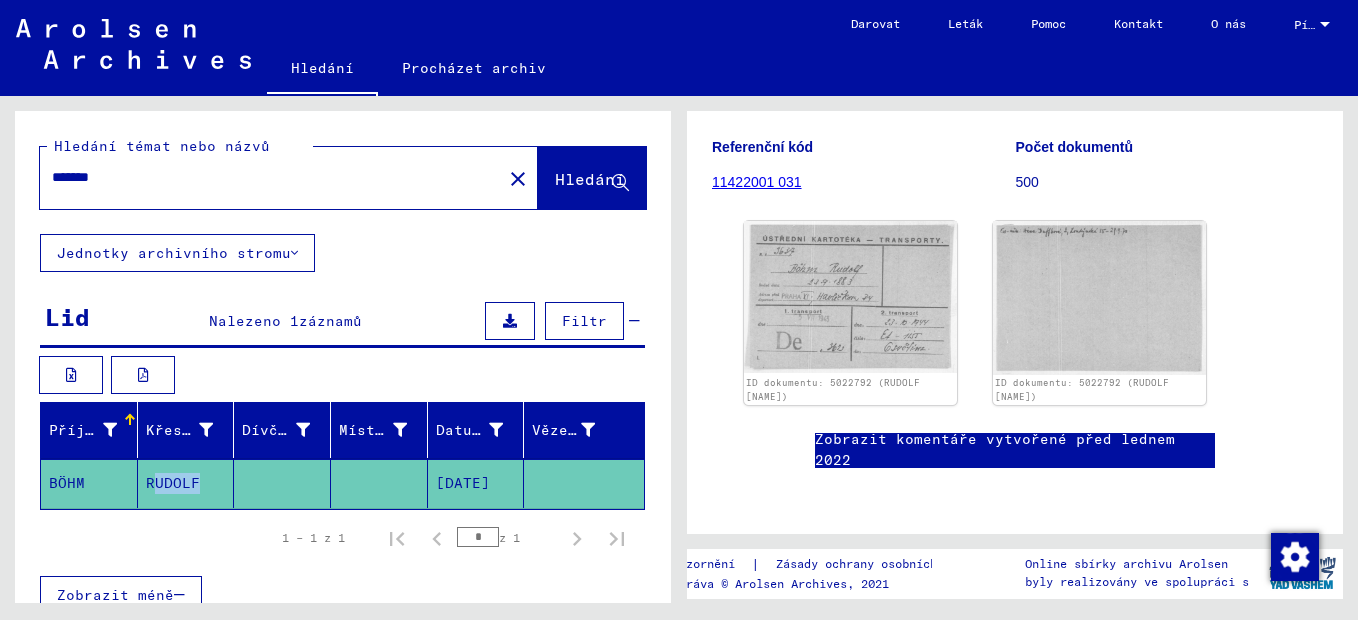 click on "Procházet archiv" 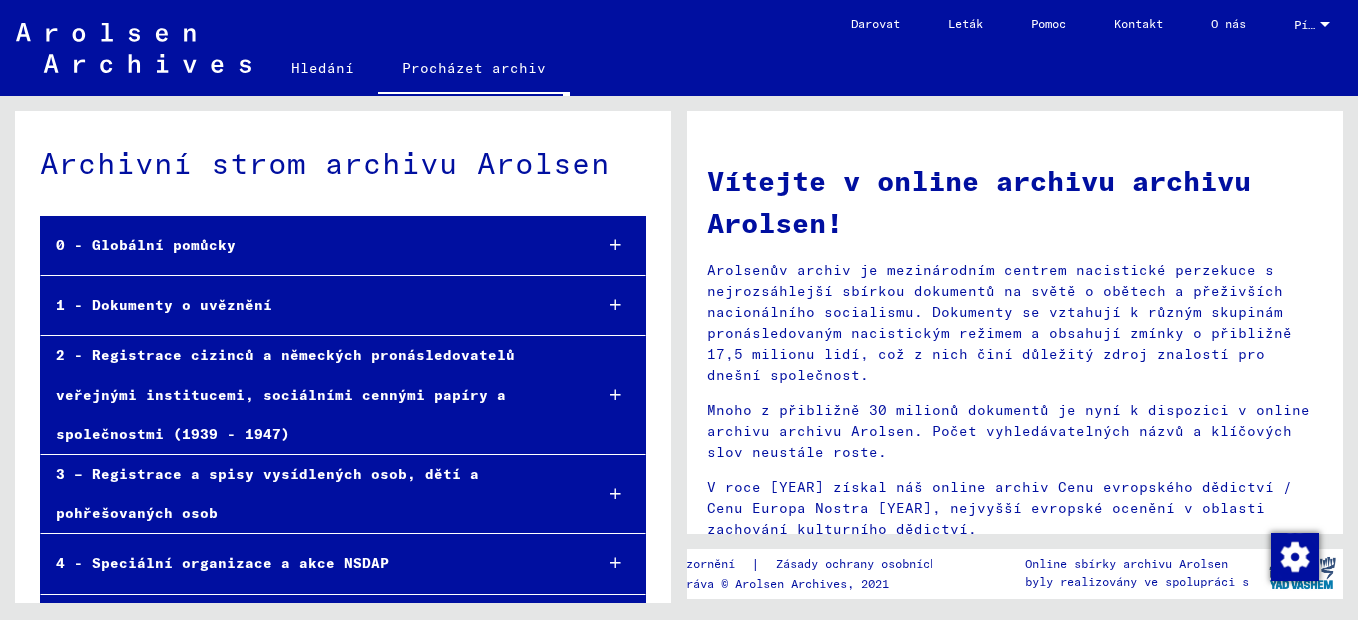 click at bounding box center [615, 305] 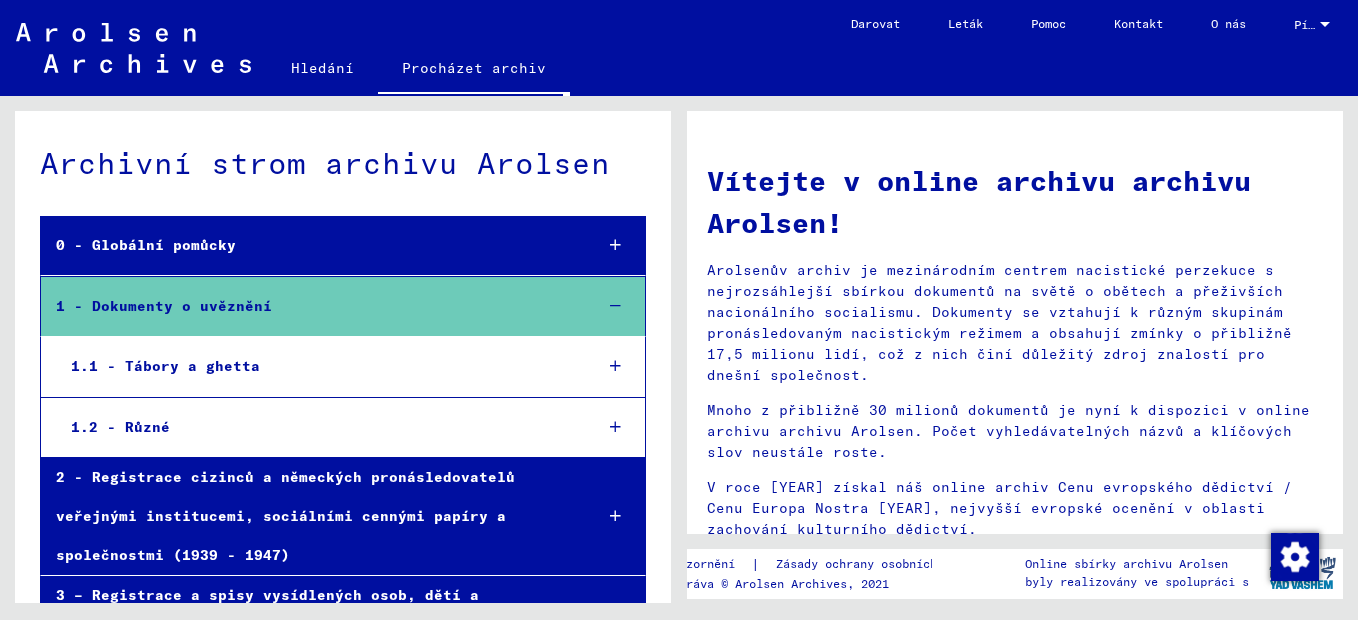 click on "1.1 - Tábory a ghetta" at bounding box center (316, 366) 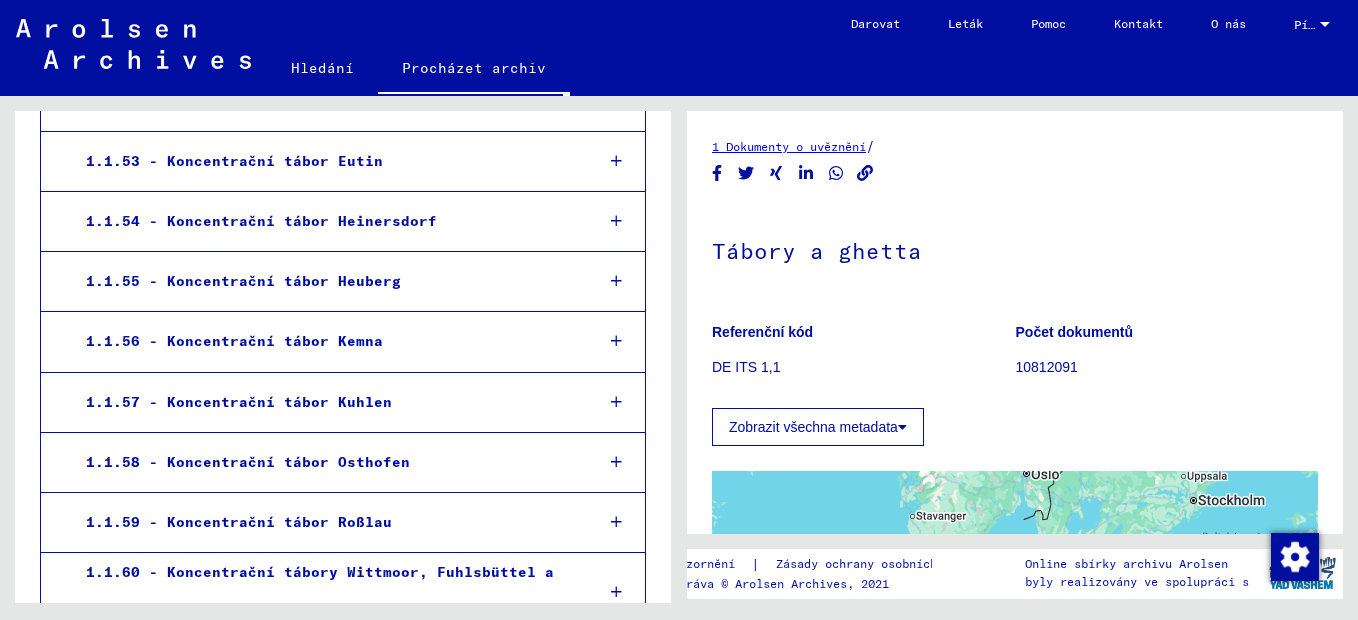 scroll, scrollTop: 3600, scrollLeft: 0, axis: vertical 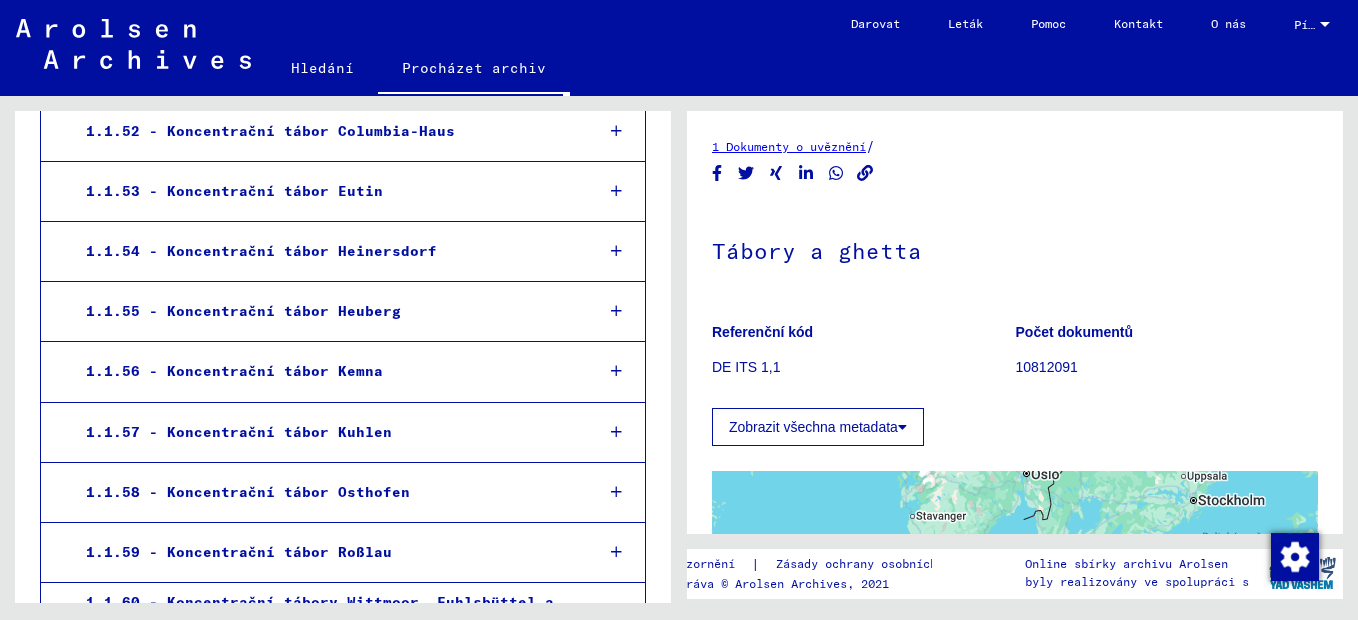 click on "Tábory a ghetta" 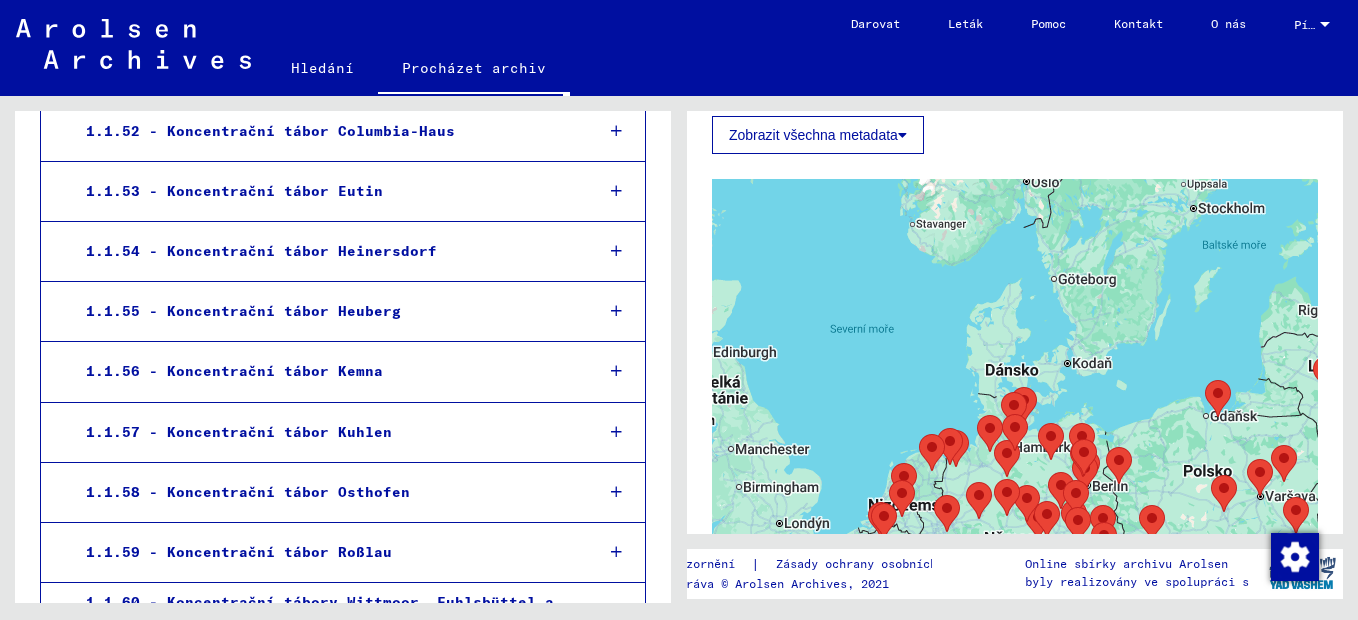scroll, scrollTop: 300, scrollLeft: 0, axis: vertical 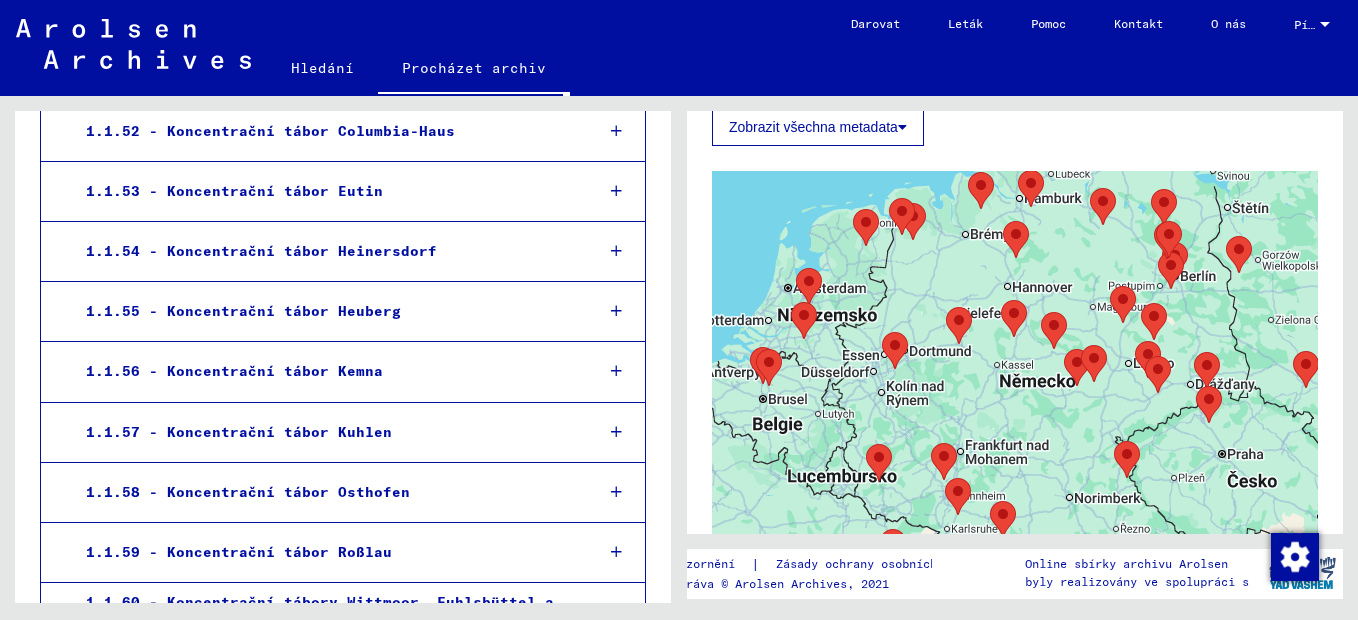 click 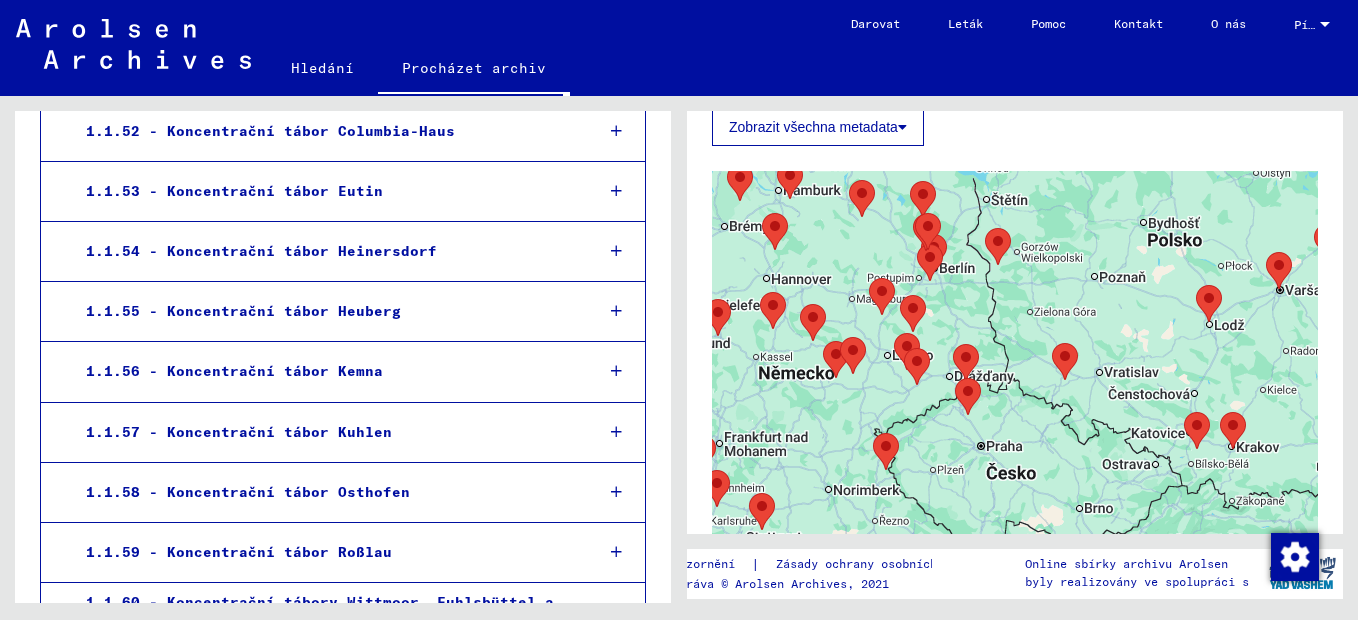 drag, startPoint x: 1208, startPoint y: 437, endPoint x: 955, endPoint y: 429, distance: 253.12645 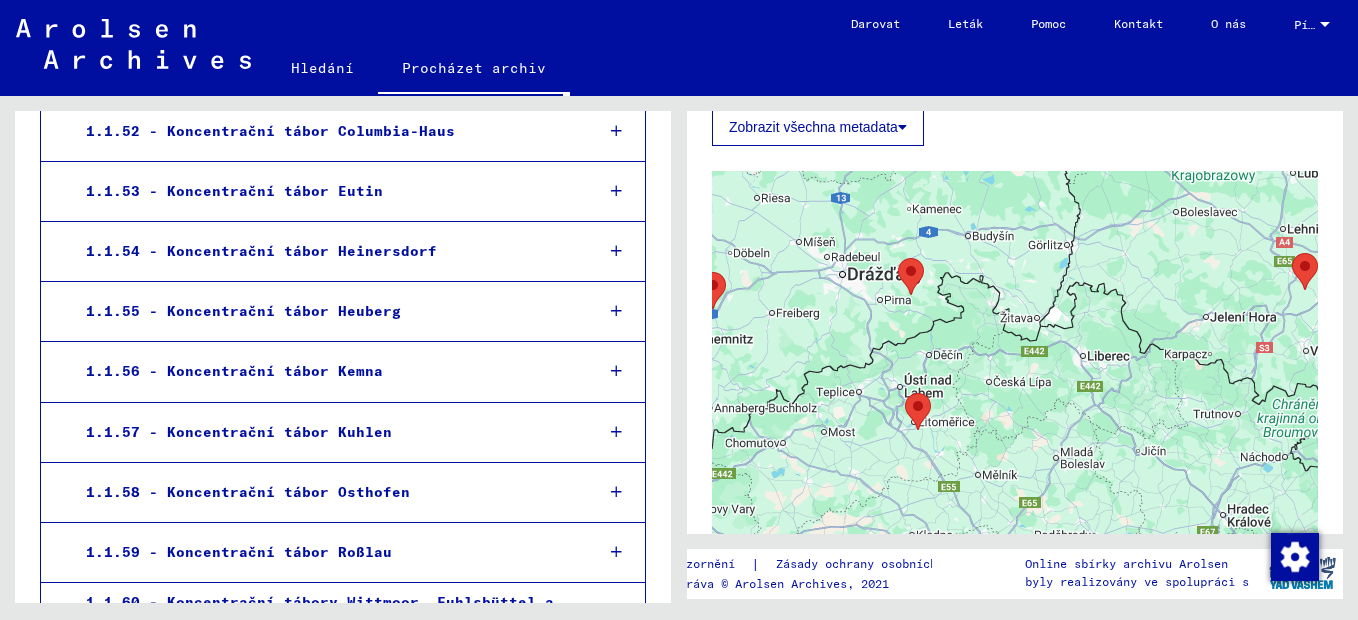 click 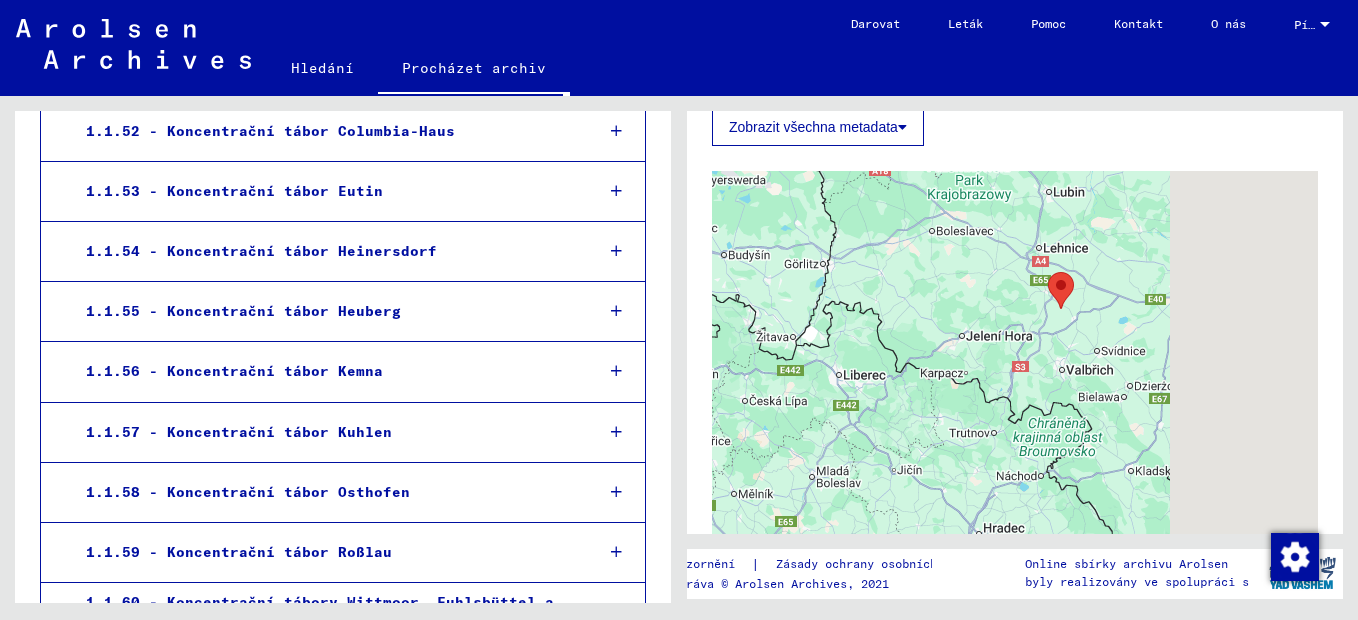 drag, startPoint x: 1126, startPoint y: 409, endPoint x: 868, endPoint y: 430, distance: 258.85324 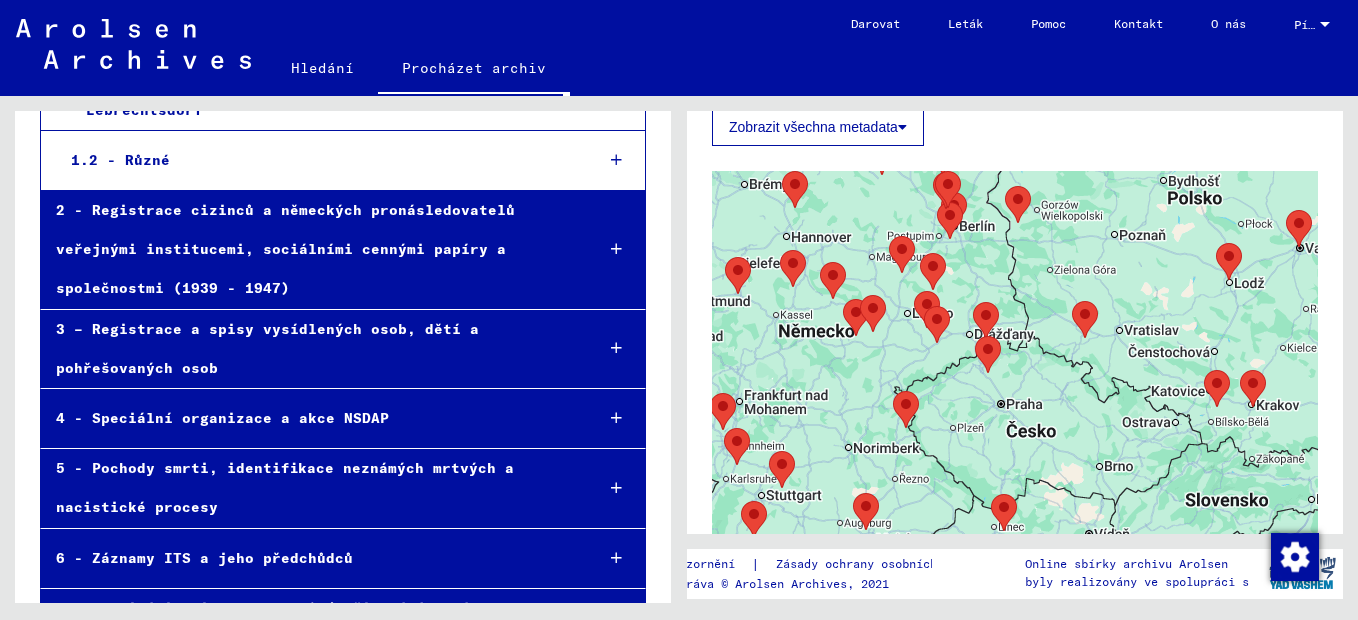 scroll, scrollTop: 4346, scrollLeft: 0, axis: vertical 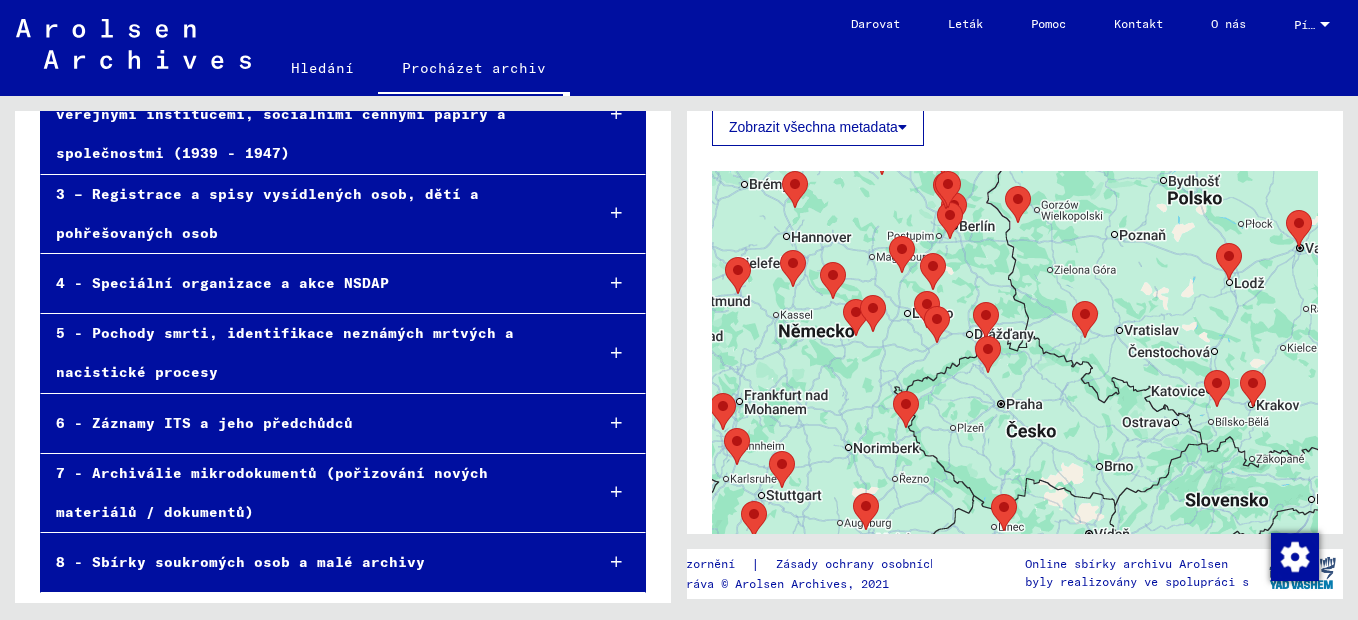 click on "5 - Pochody smrti, identifikace neznámých mrtvých a nacistické procesy" at bounding box center (309, 353) 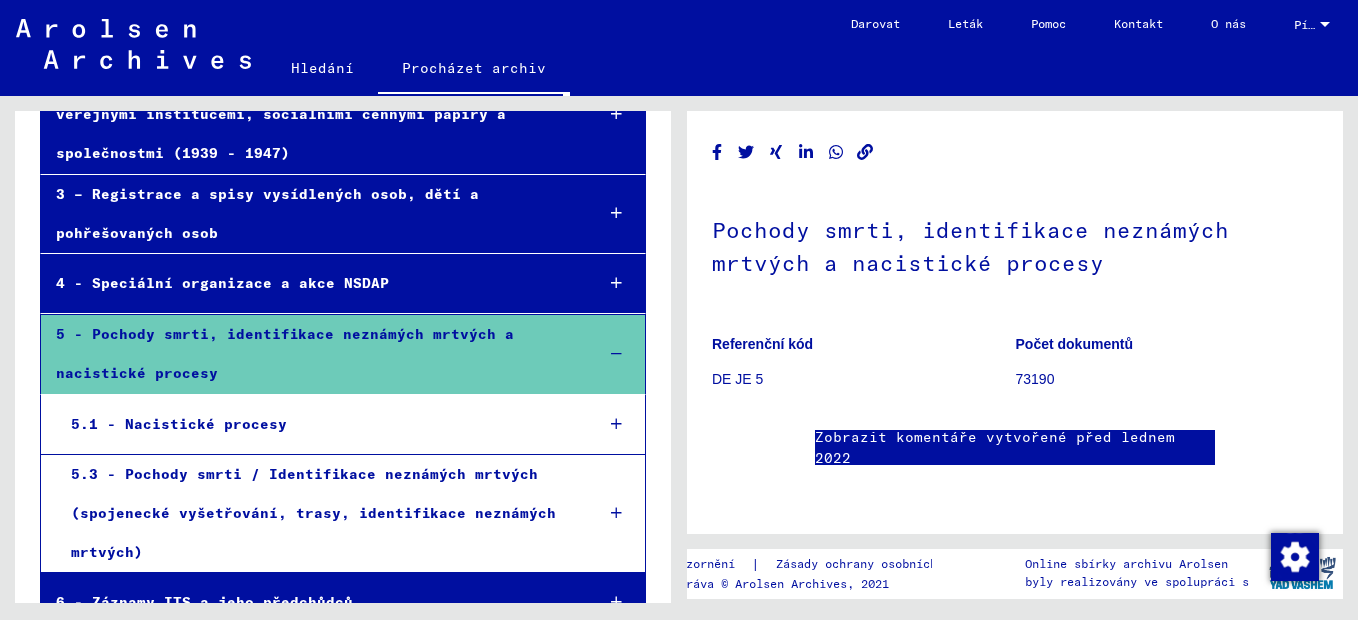 scroll, scrollTop: 0, scrollLeft: 0, axis: both 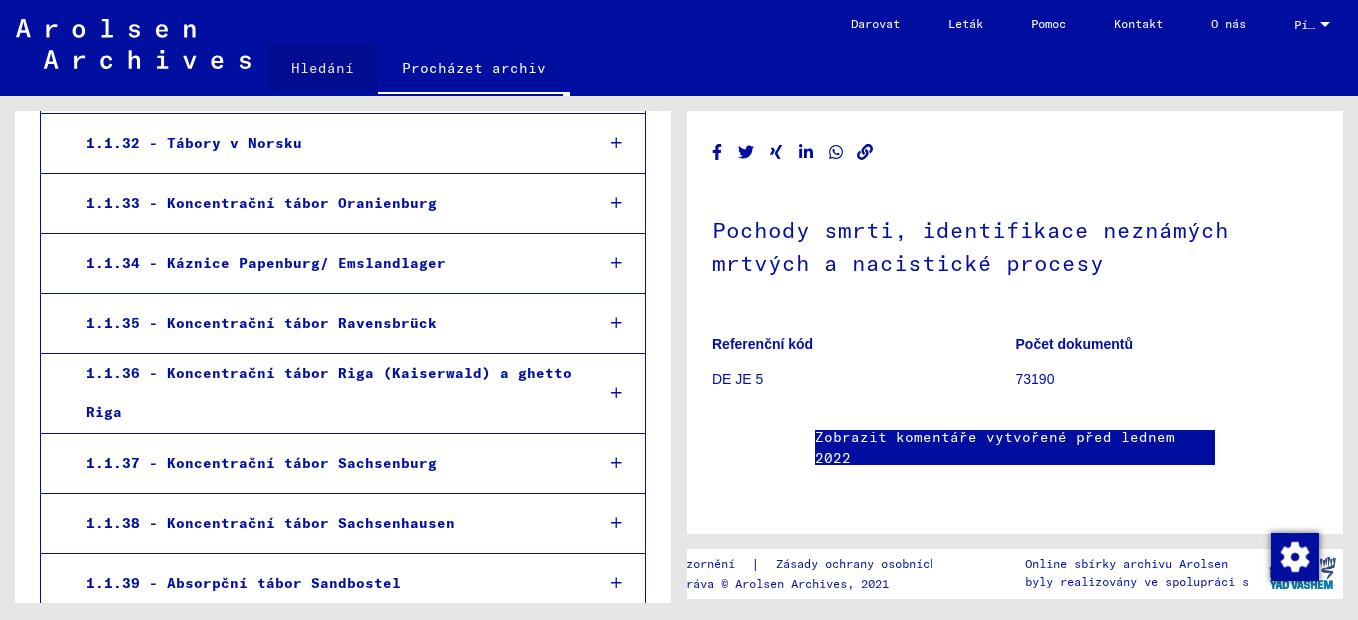 click on "Hledání" 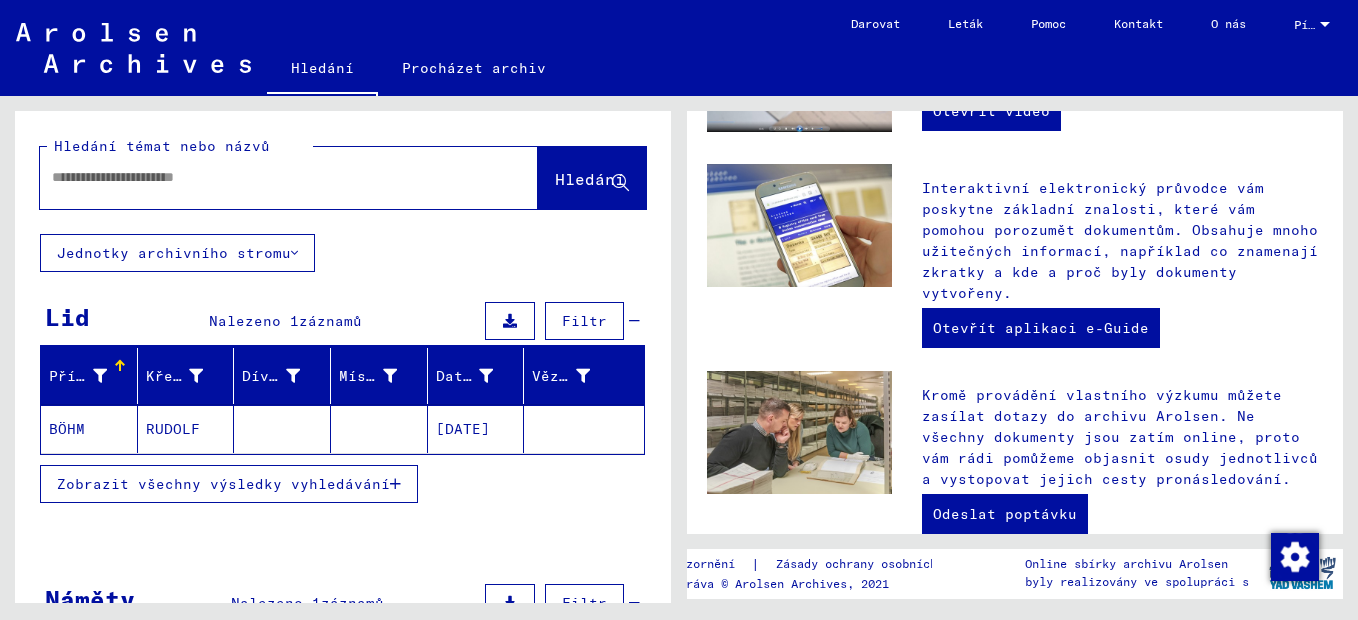scroll, scrollTop: 455, scrollLeft: 0, axis: vertical 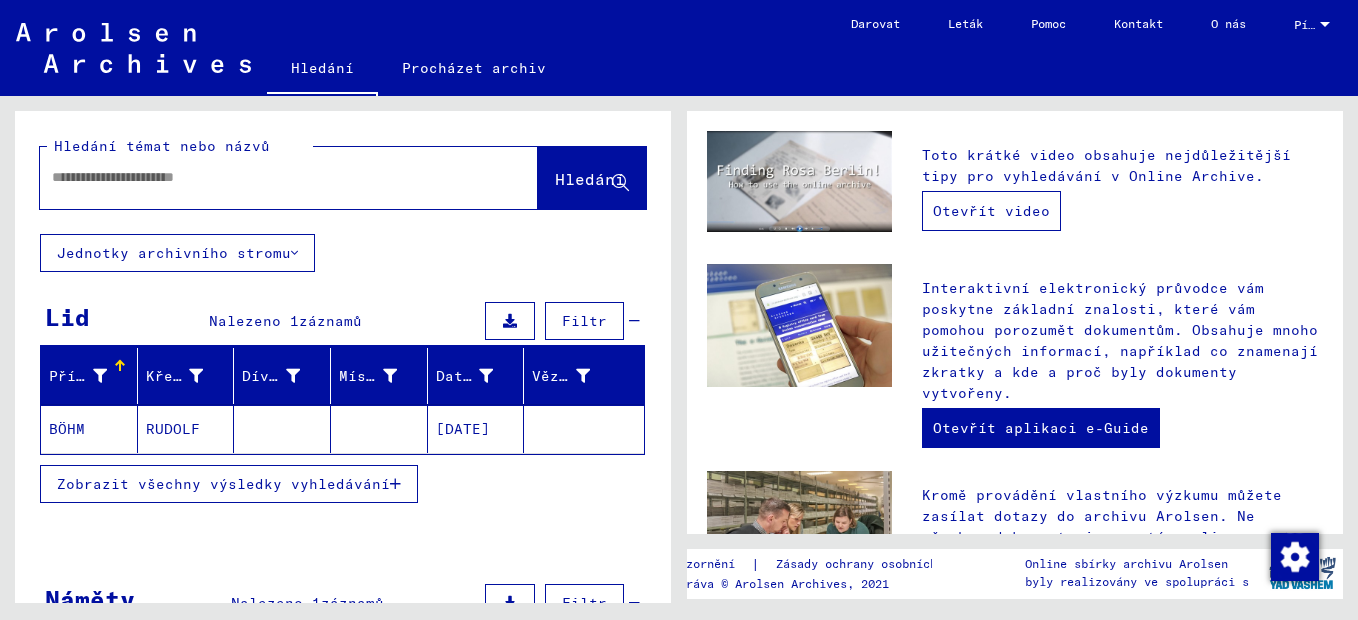 click on "Otevřít video" at bounding box center [991, 211] 